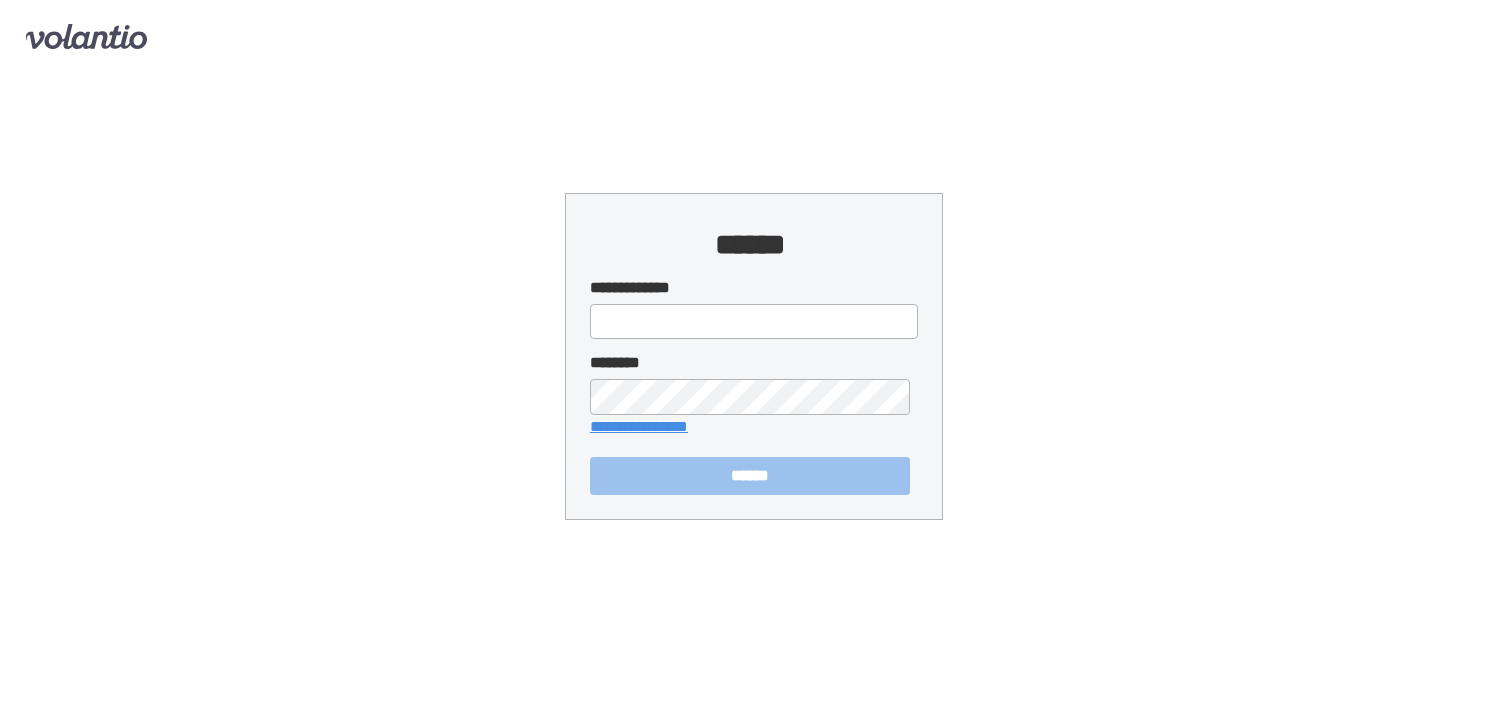 scroll, scrollTop: 0, scrollLeft: 0, axis: both 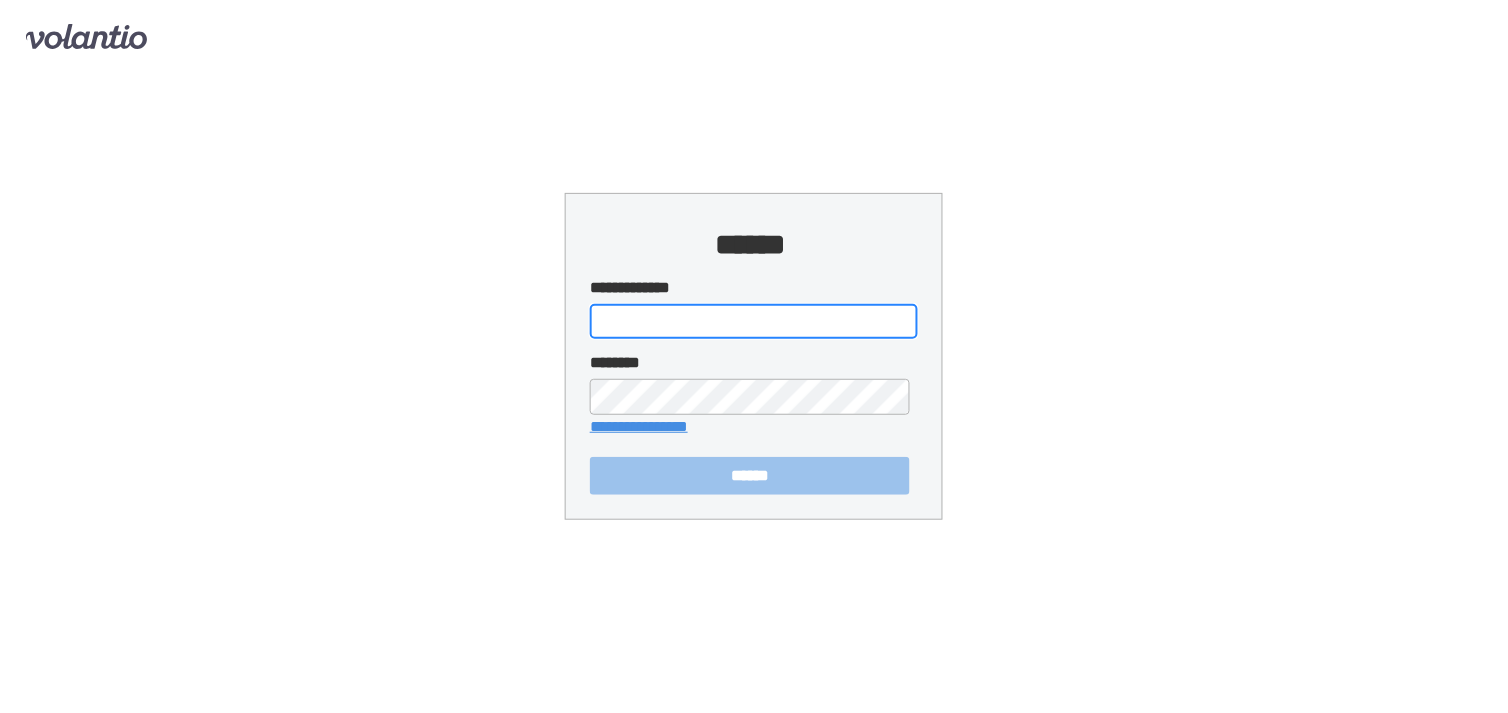 type on "**********" 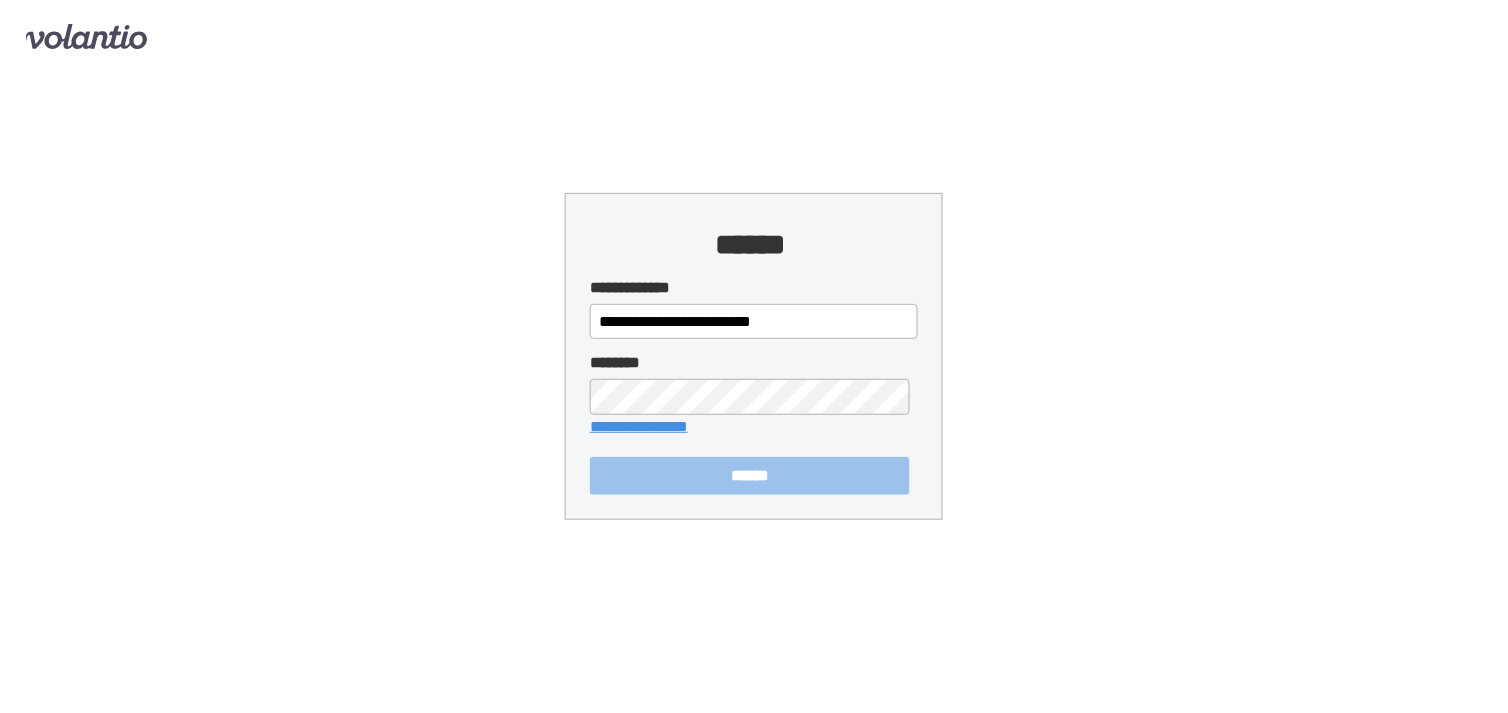 click on "******" at bounding box center [750, 476] 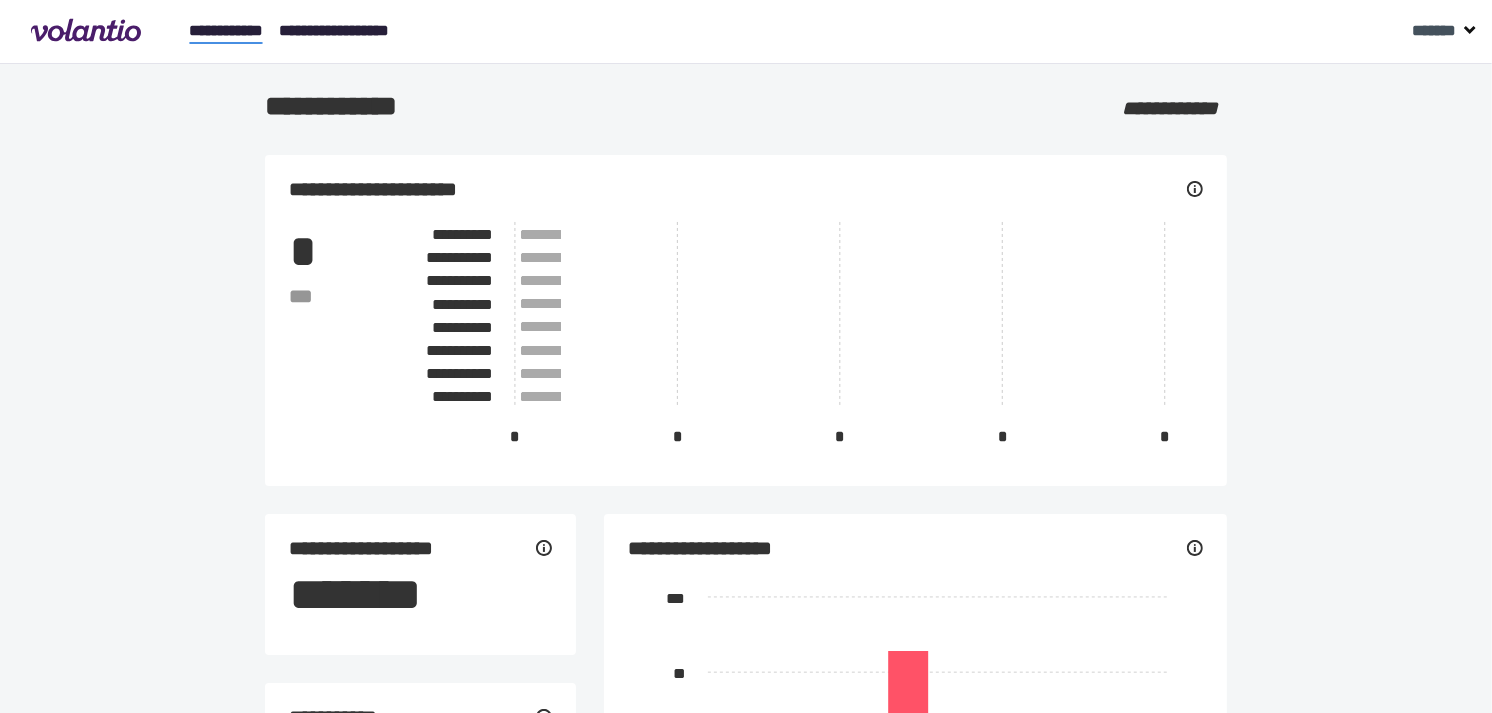 click on "**********" at bounding box center (334, 30) 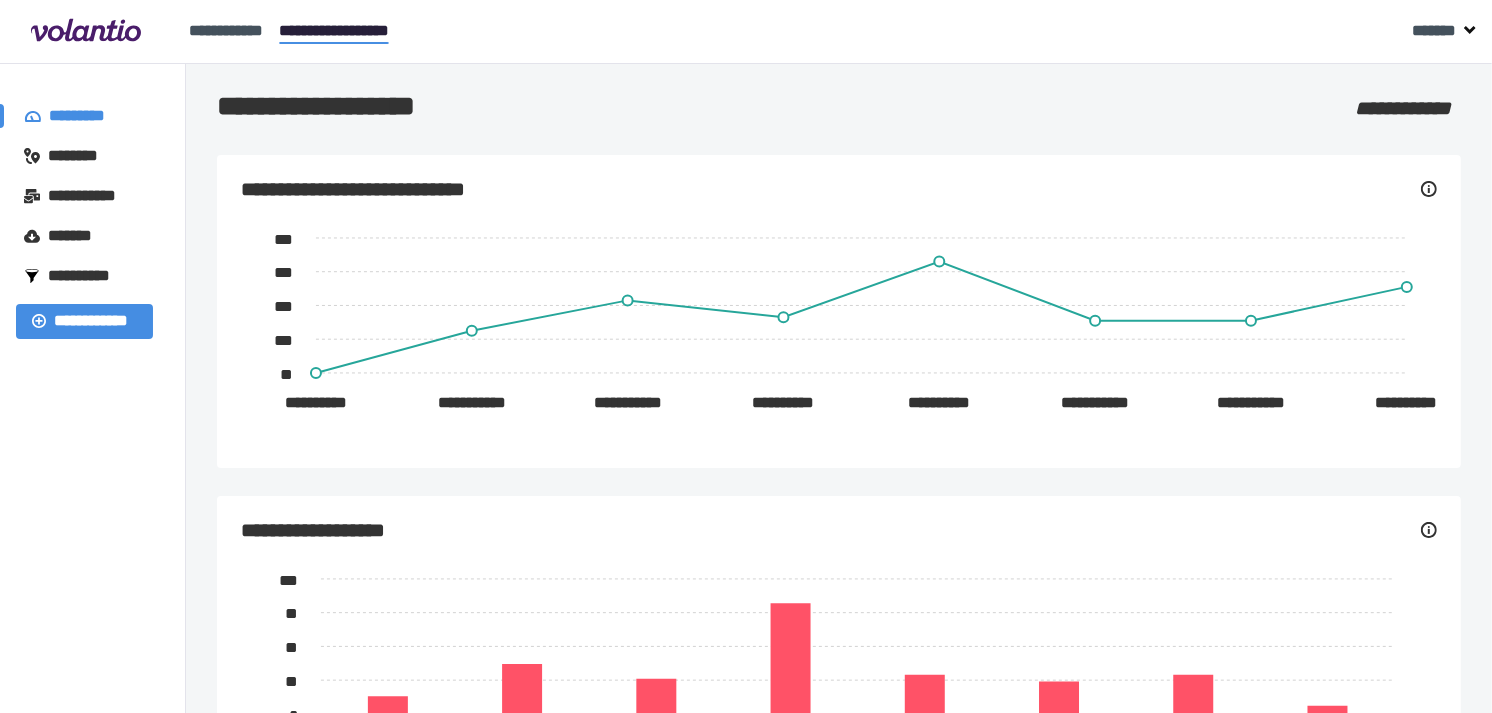 click on "**********" at bounding box center (88, 276) 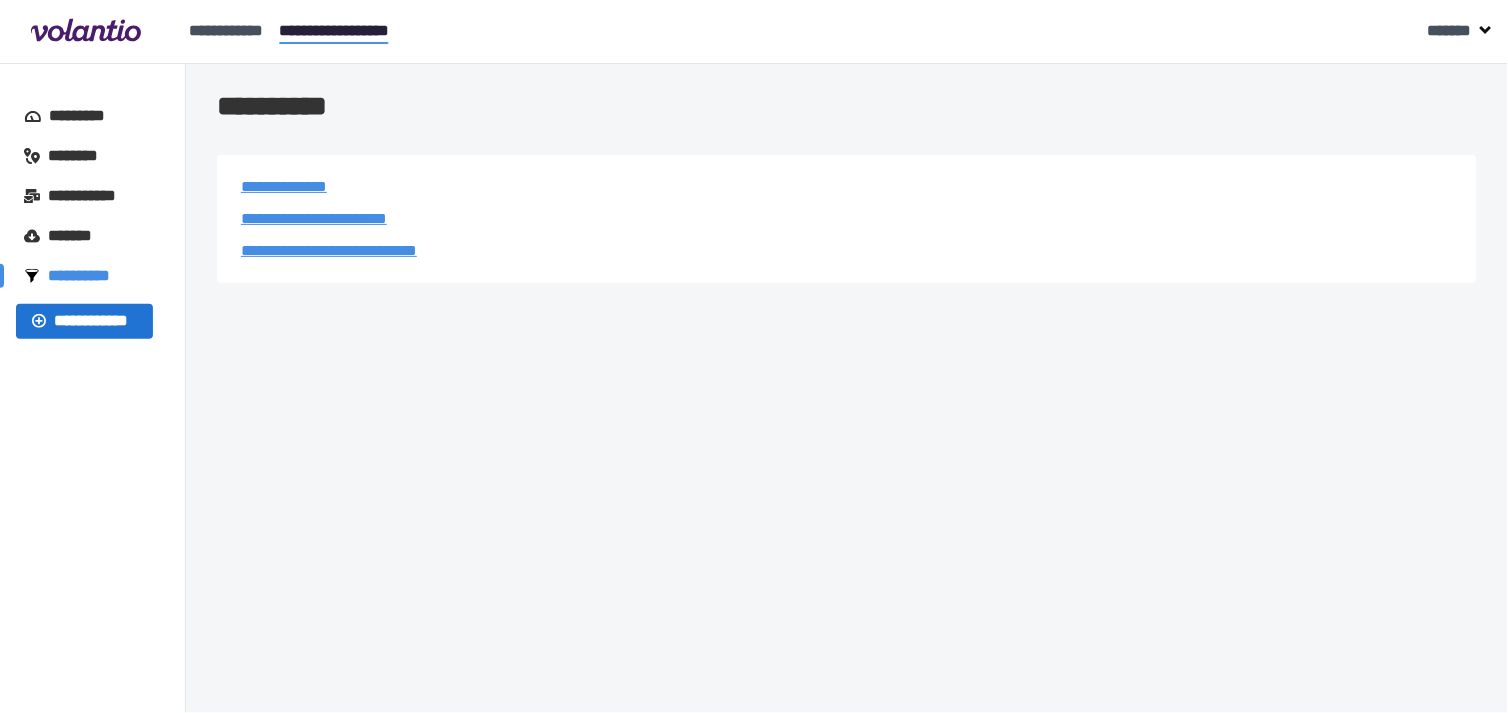 click on "**********" at bounding box center [95, 321] 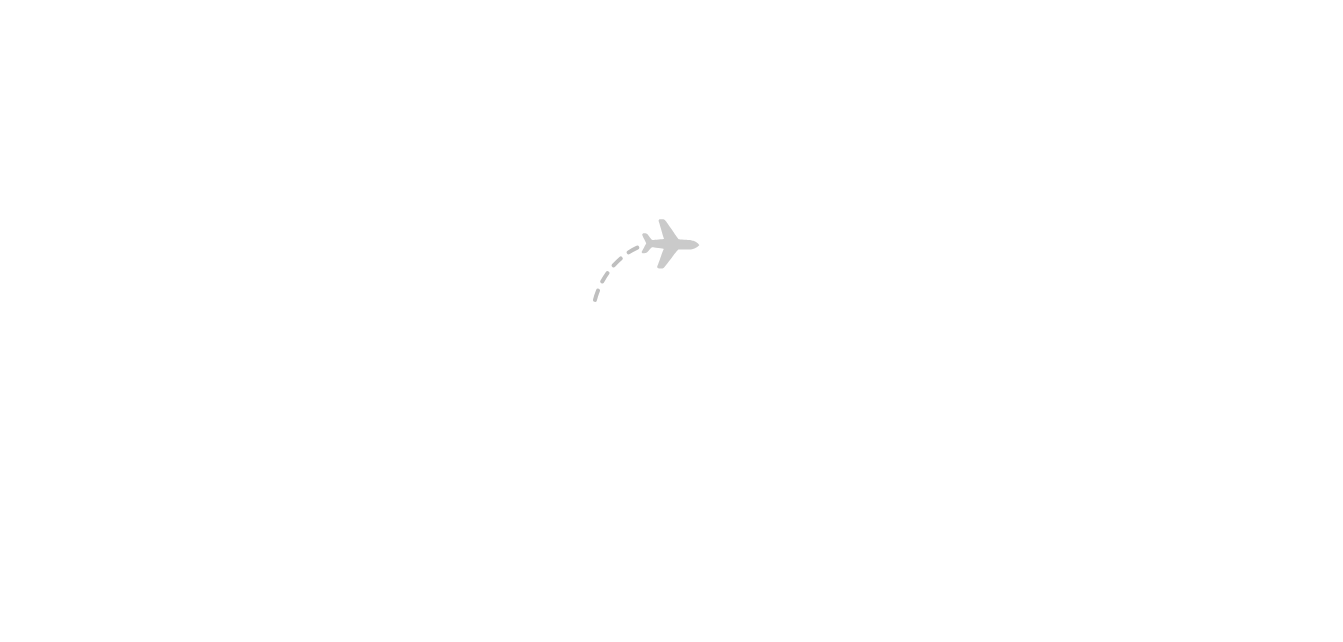 scroll, scrollTop: 0, scrollLeft: 0, axis: both 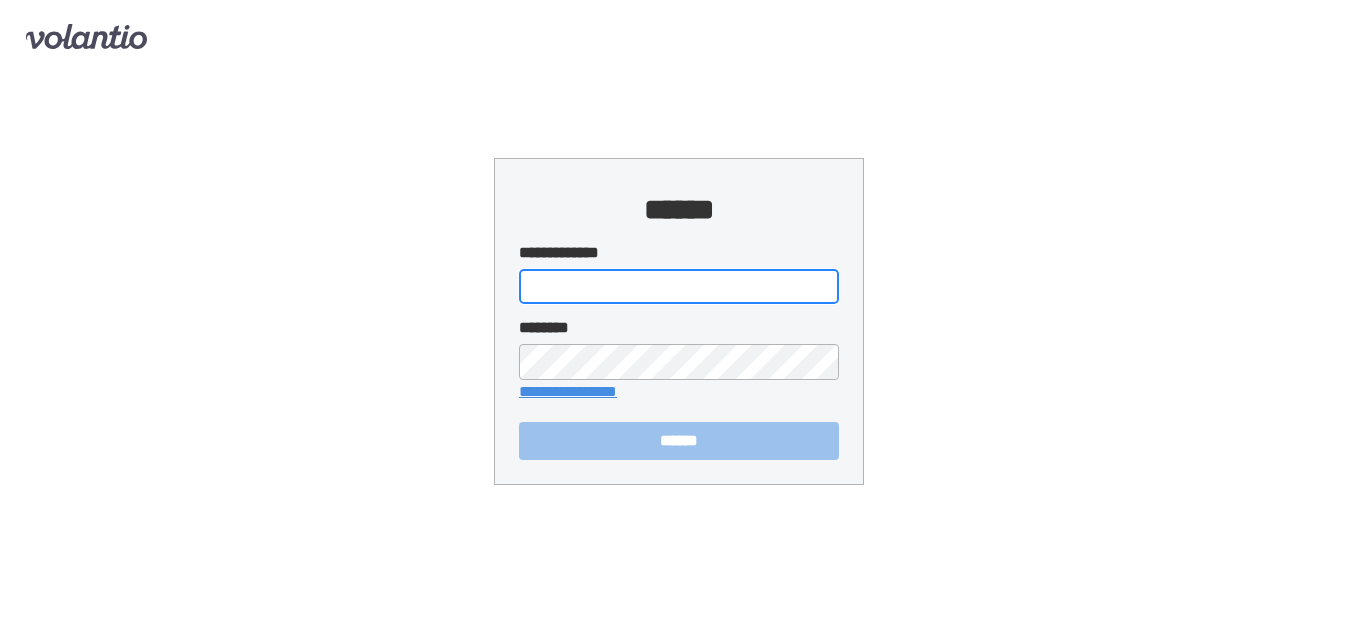type on "**********" 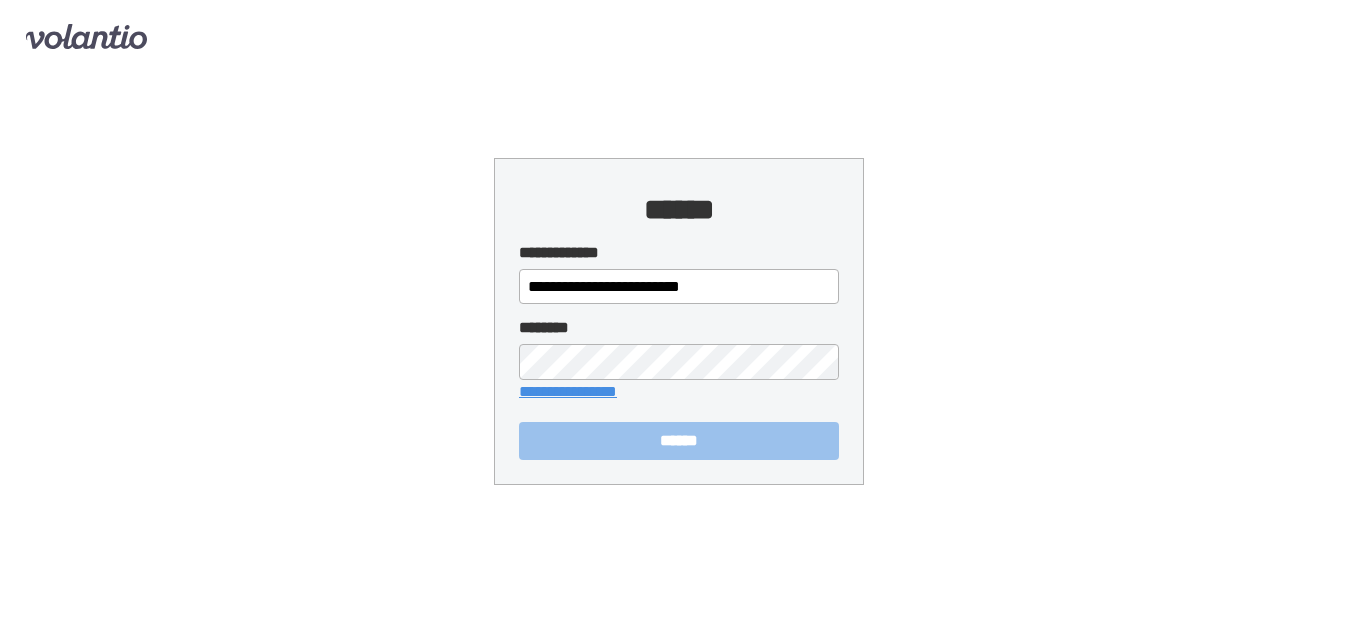 click on "******" at bounding box center (679, 441) 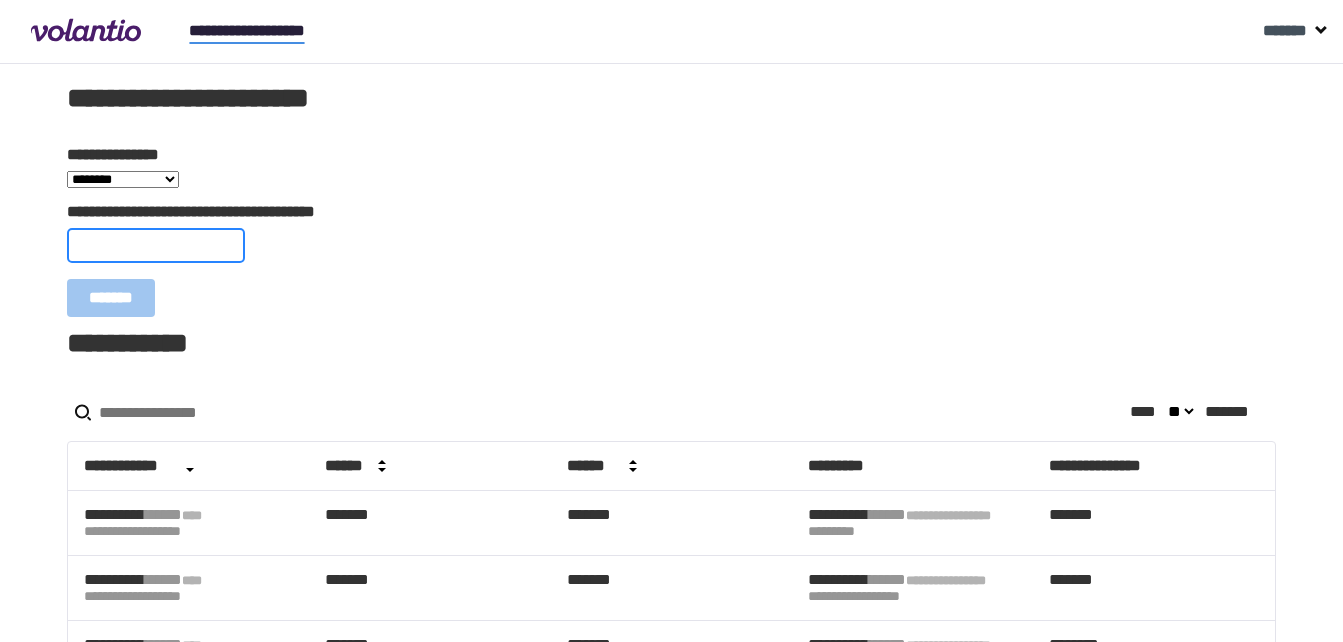 click on "**********" at bounding box center (156, 245) 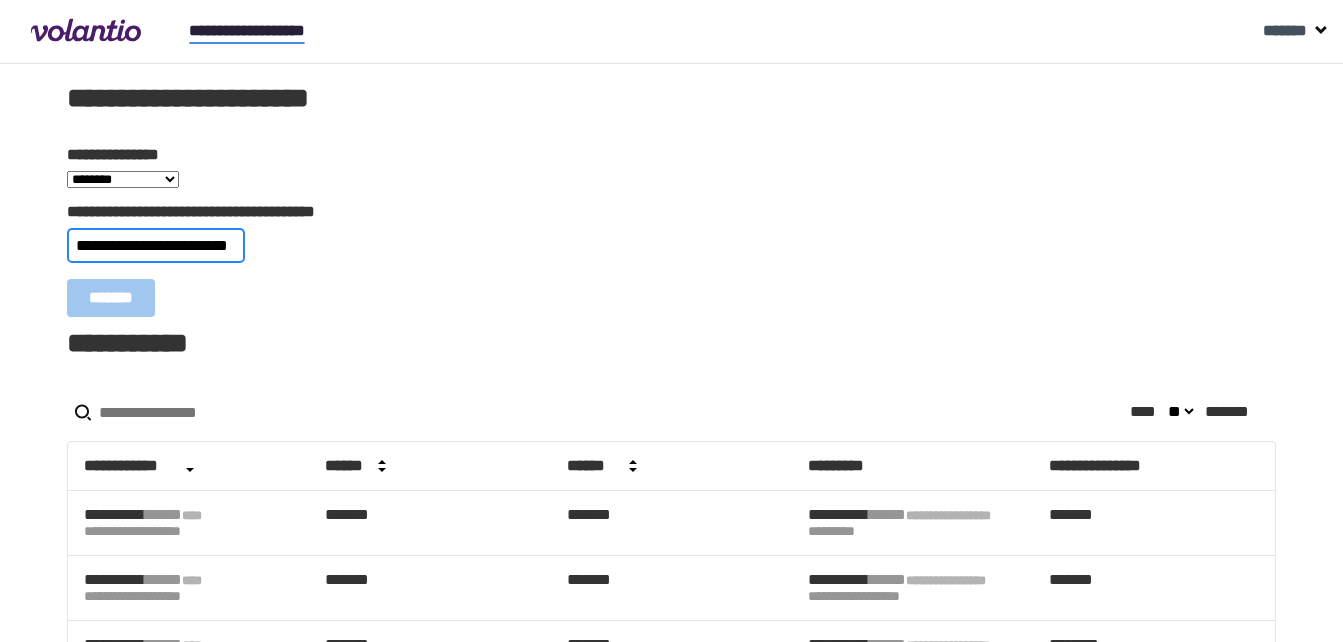 scroll, scrollTop: 0, scrollLeft: 14, axis: horizontal 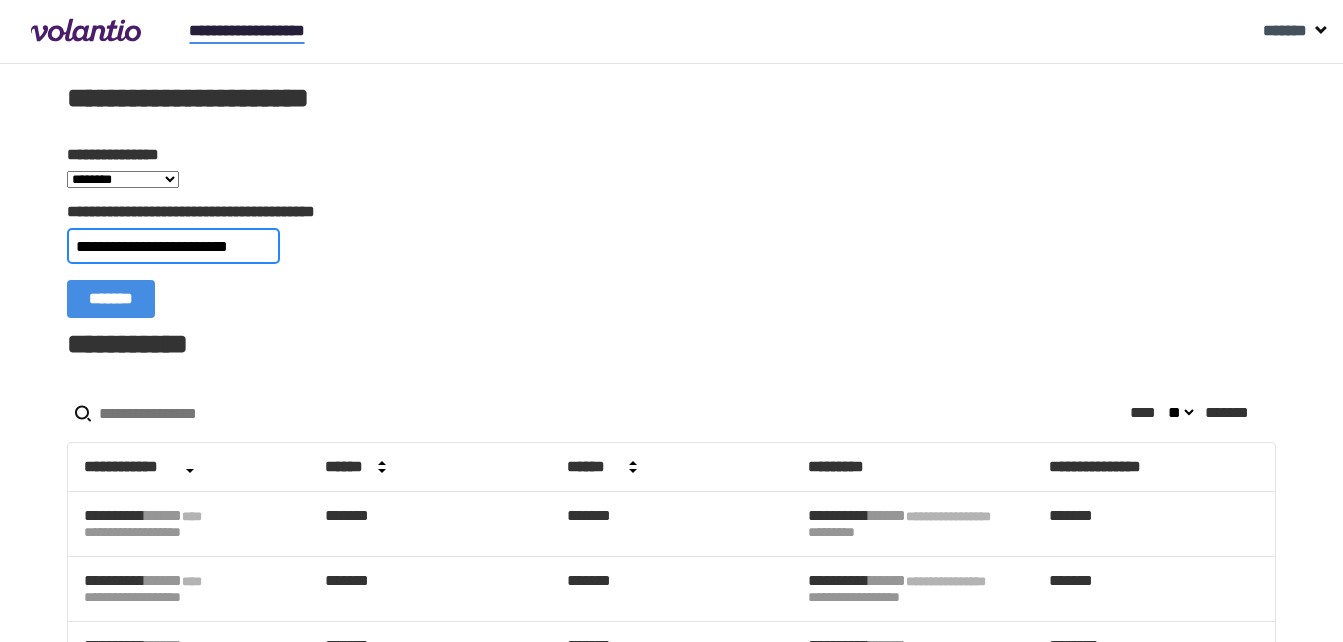 type on "**********" 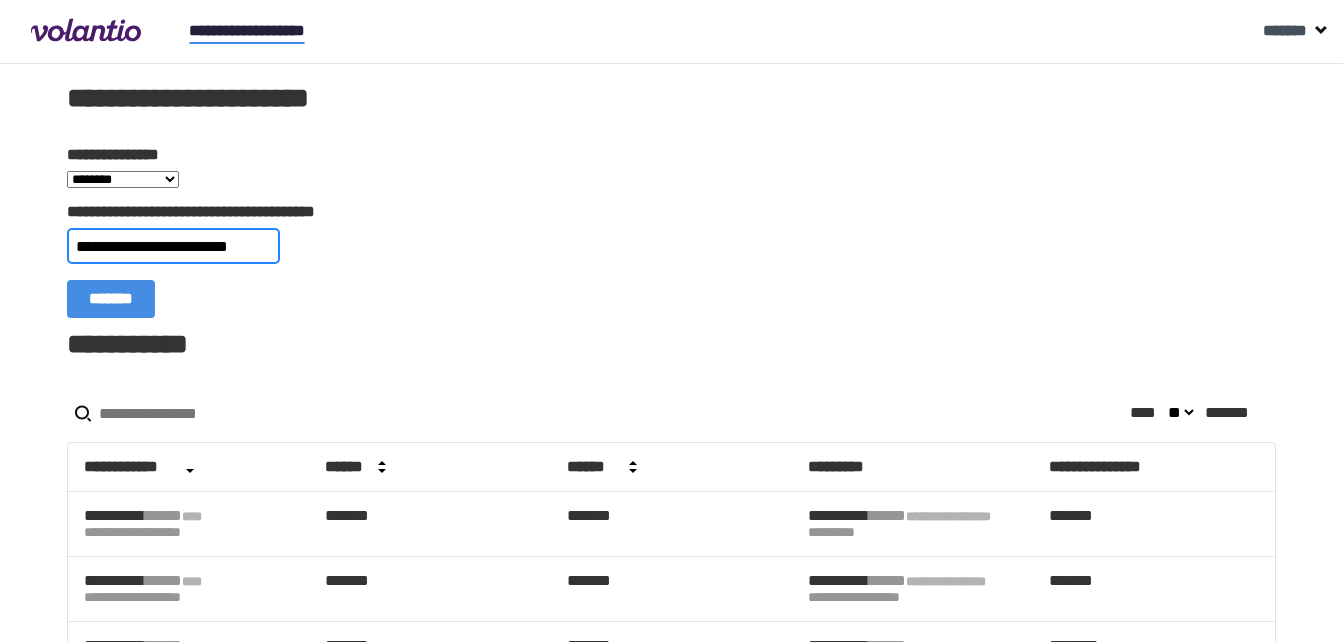 click on "*******" at bounding box center (111, 299) 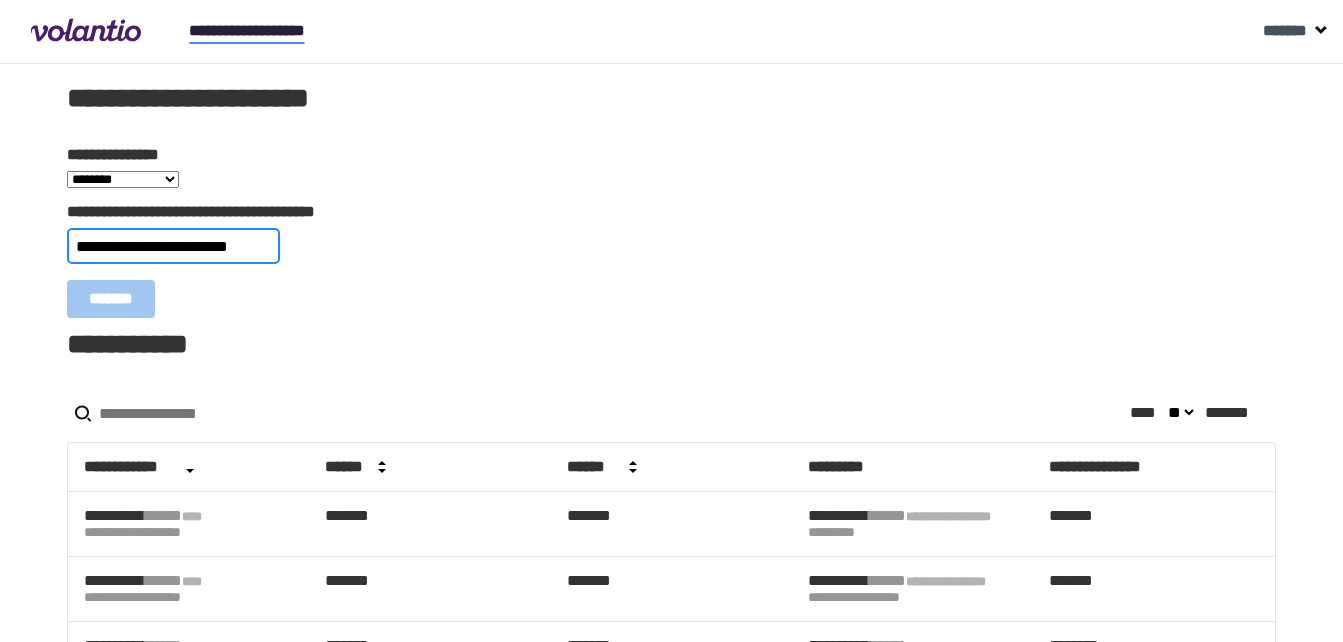 scroll, scrollTop: 0, scrollLeft: 0, axis: both 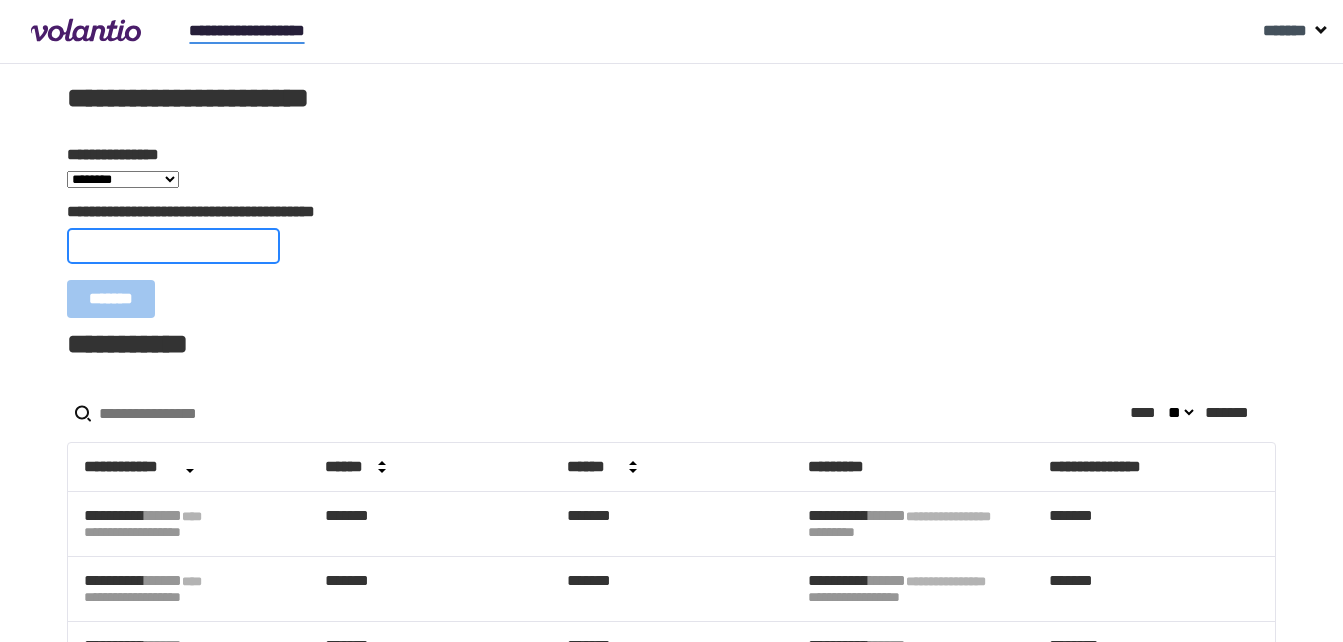 paste on "**********" 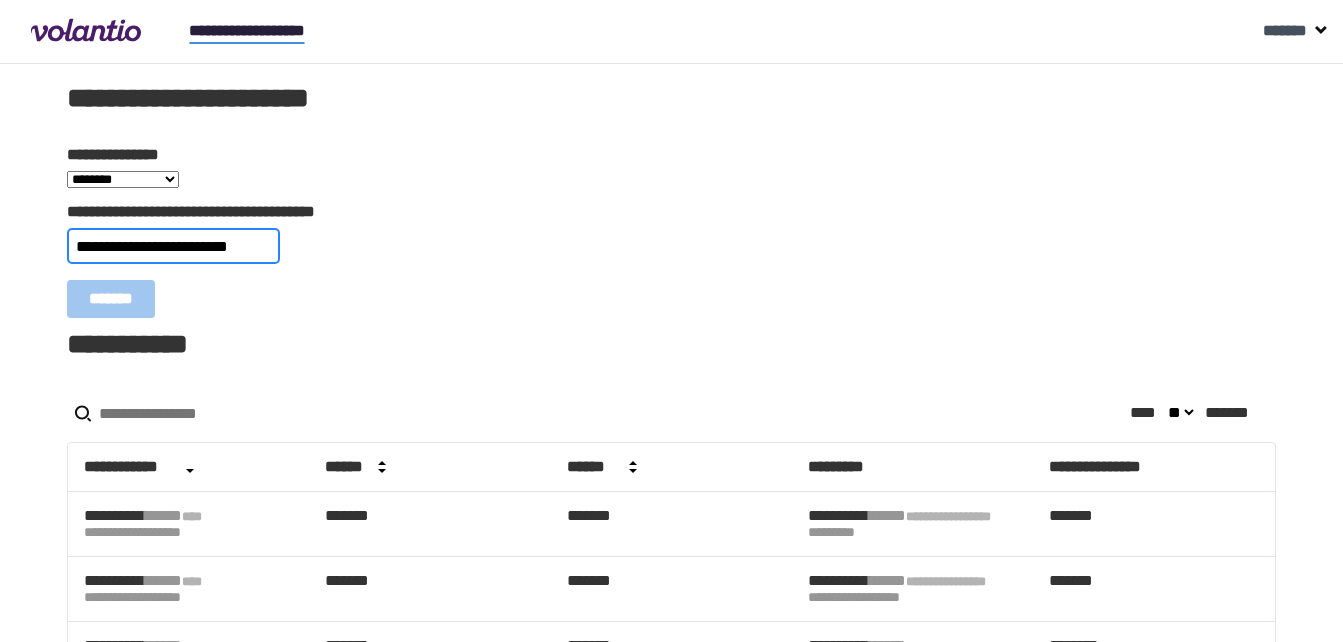 scroll, scrollTop: 0, scrollLeft: 18, axis: horizontal 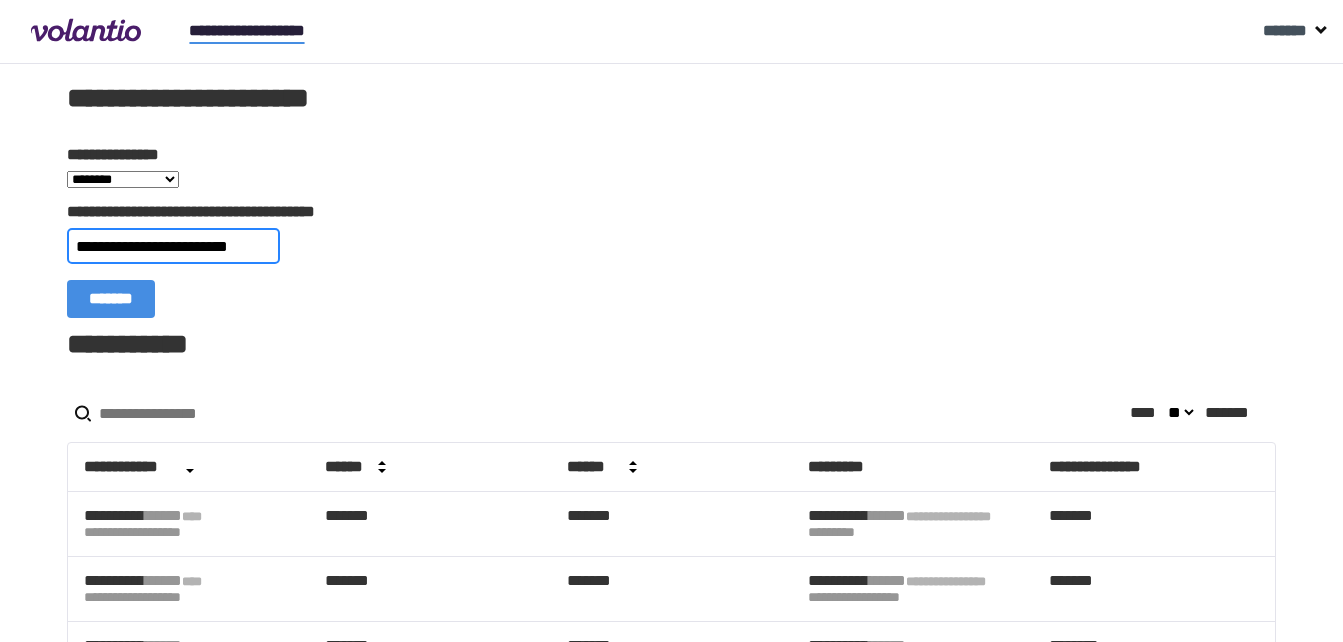 type on "**********" 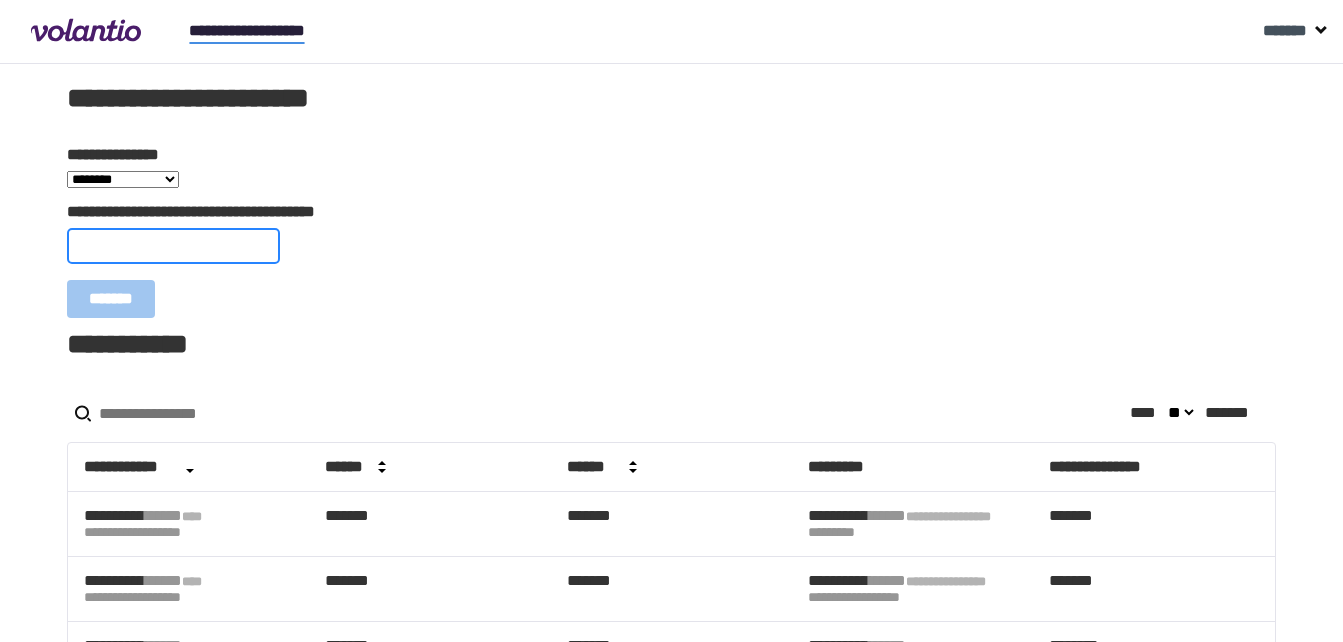 scroll, scrollTop: 0, scrollLeft: 0, axis: both 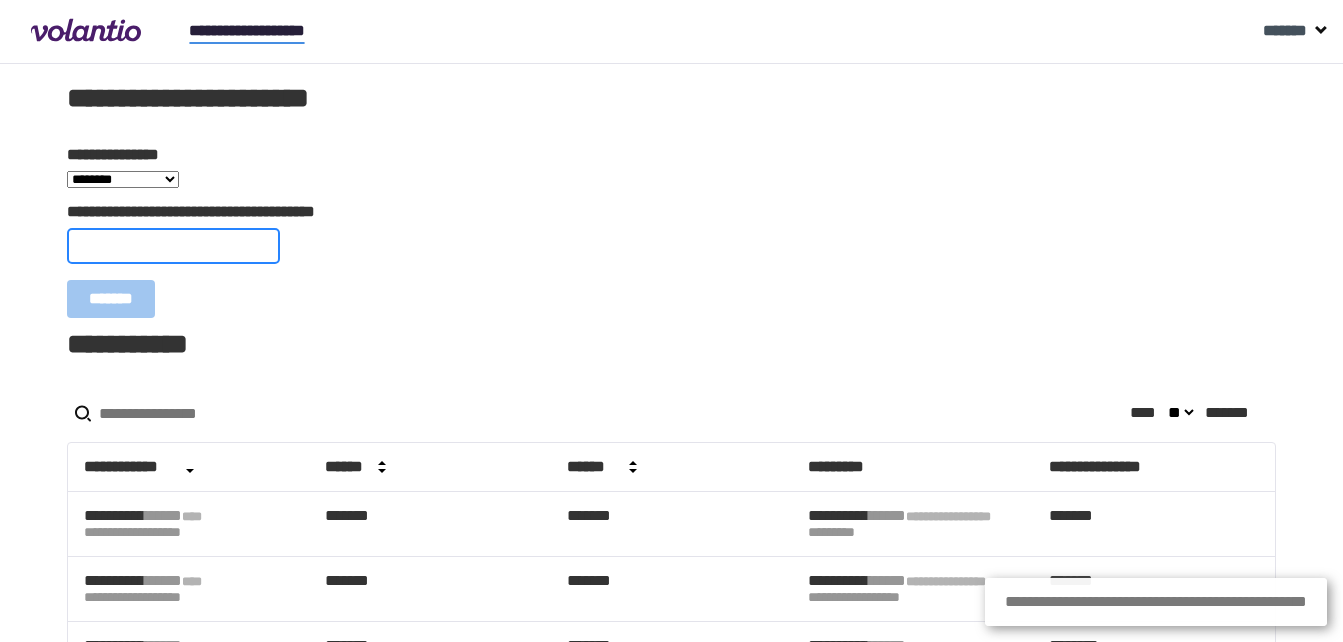 paste on "**********" 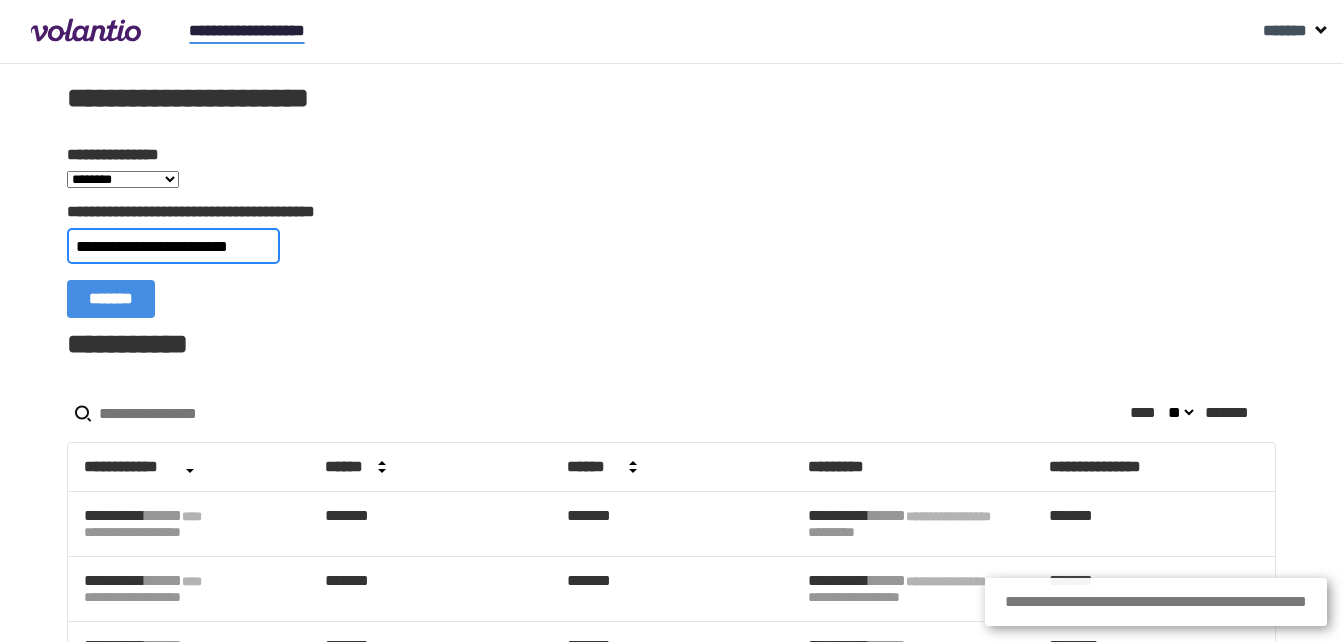 scroll, scrollTop: 0, scrollLeft: 19, axis: horizontal 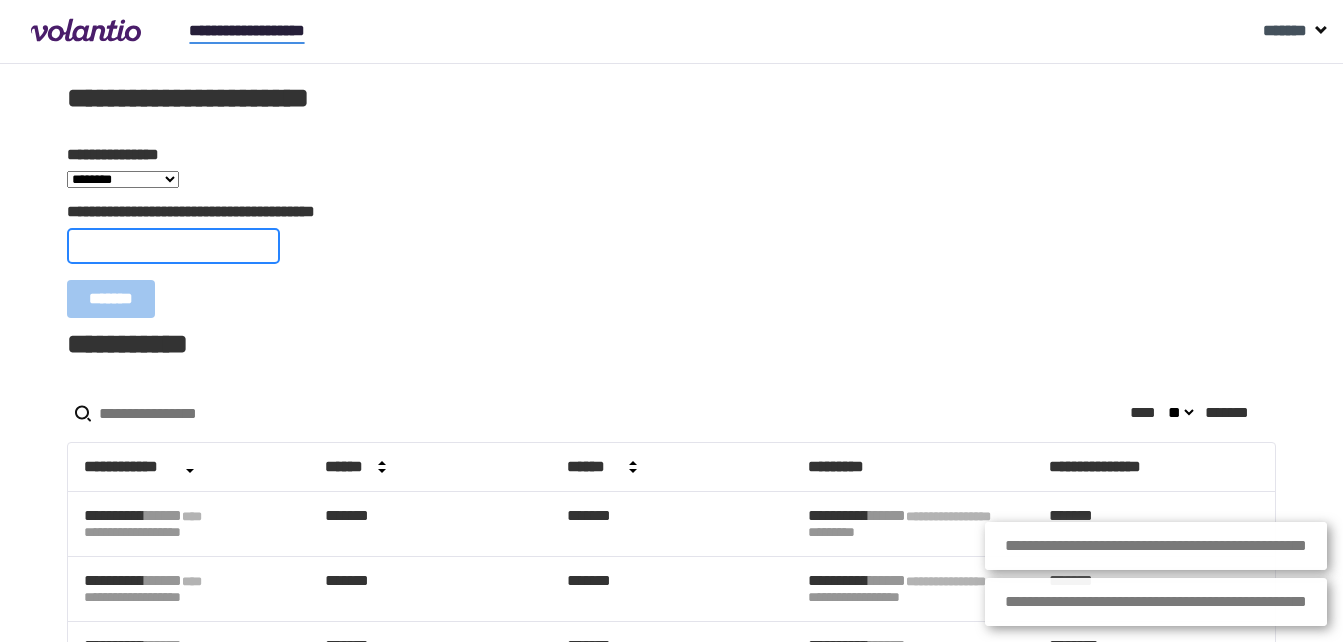 paste on "**********" 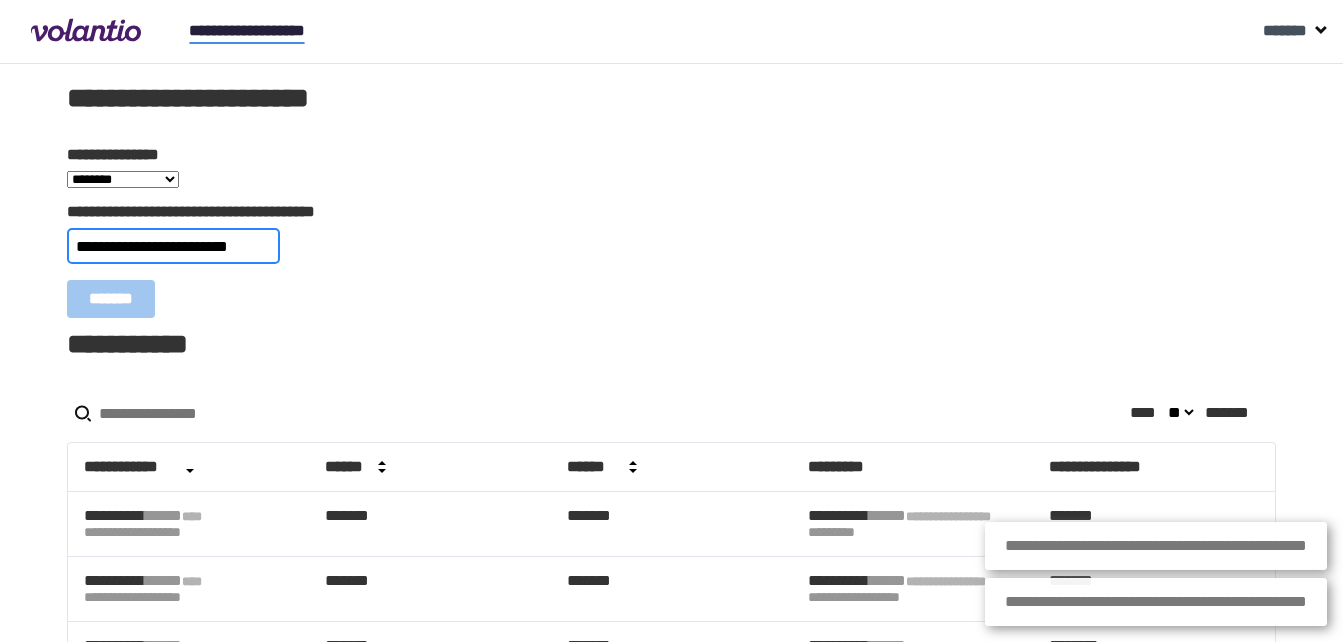 scroll, scrollTop: 0, scrollLeft: 19, axis: horizontal 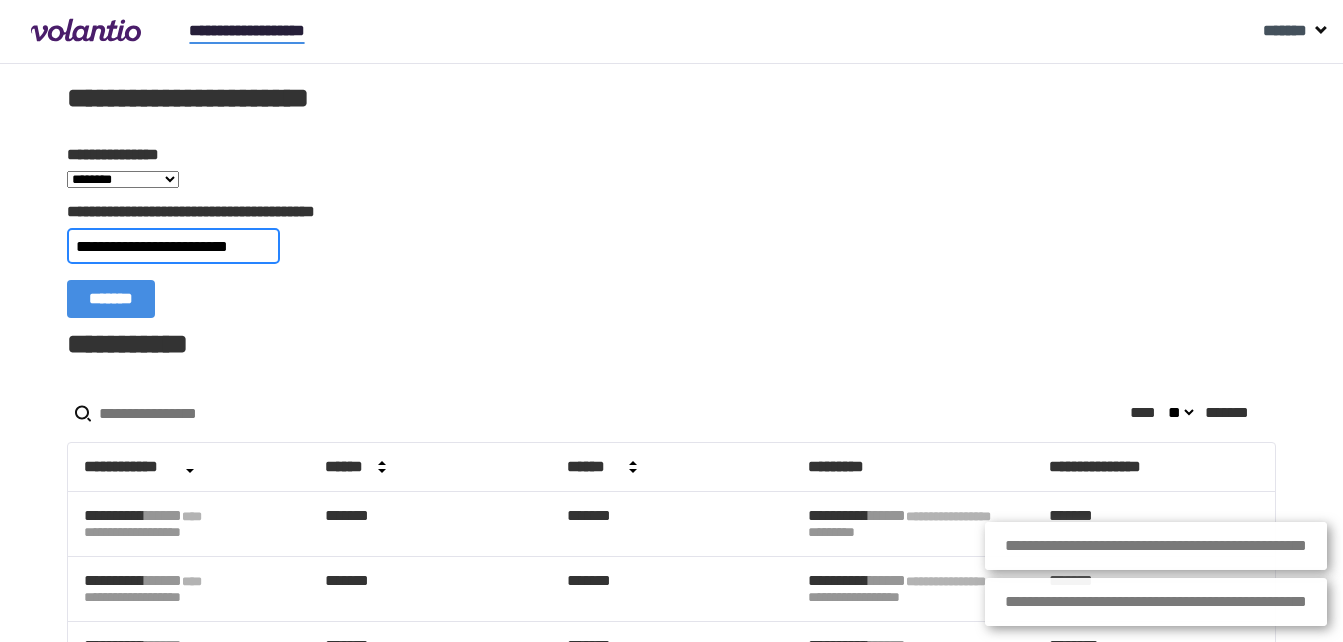 type on "**********" 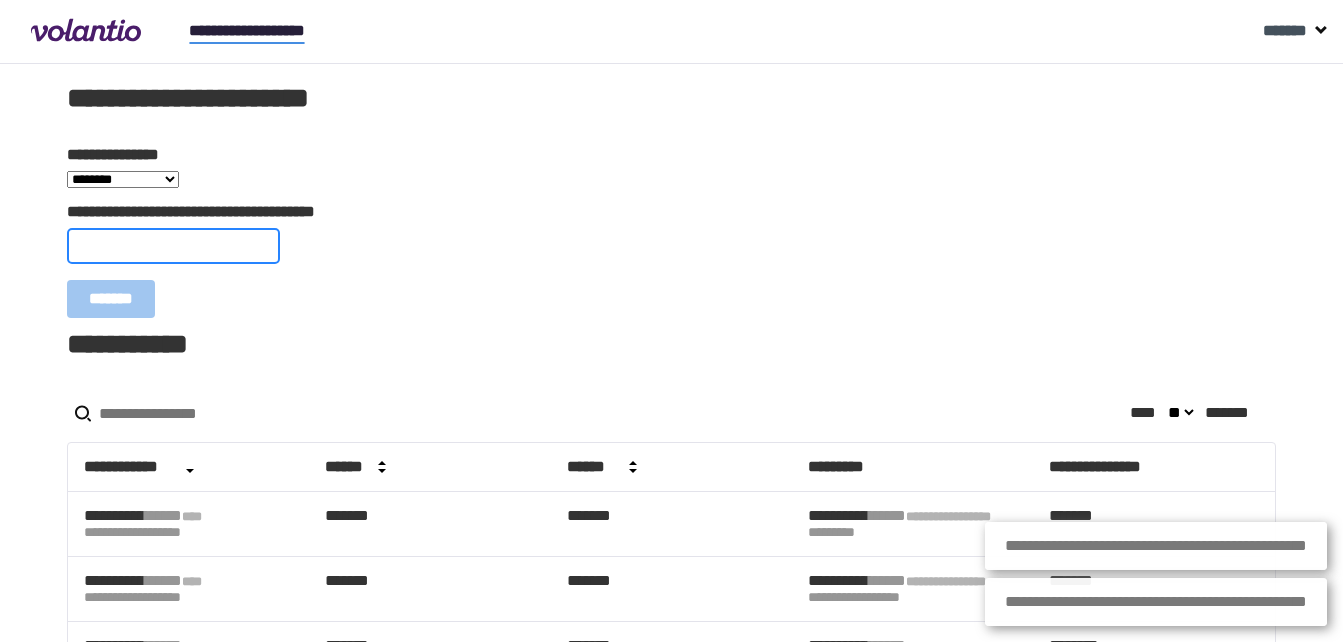 scroll, scrollTop: 0, scrollLeft: 0, axis: both 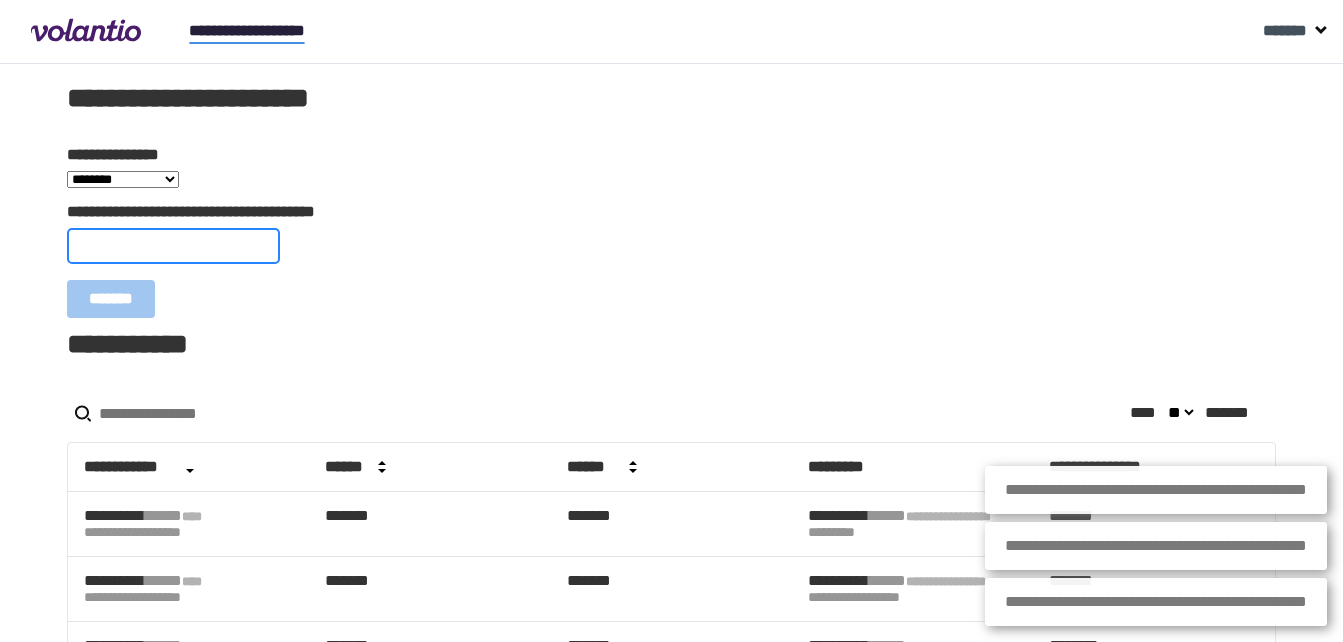 paste on "**********" 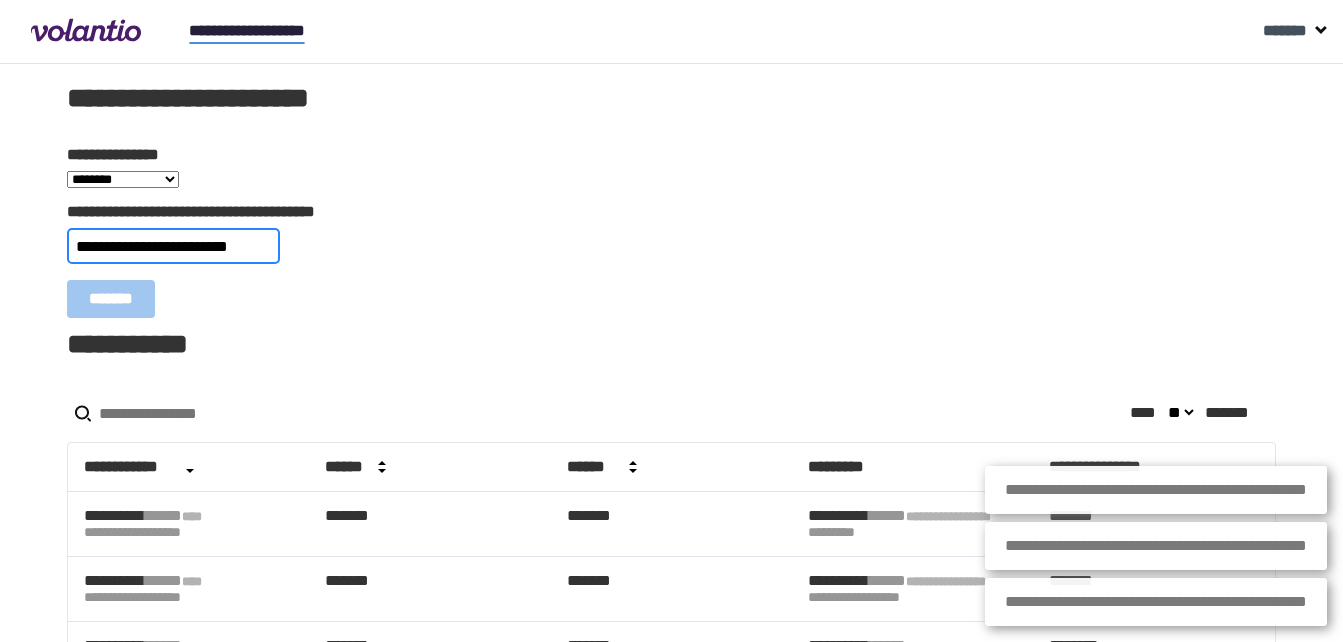 scroll, scrollTop: 0, scrollLeft: 18, axis: horizontal 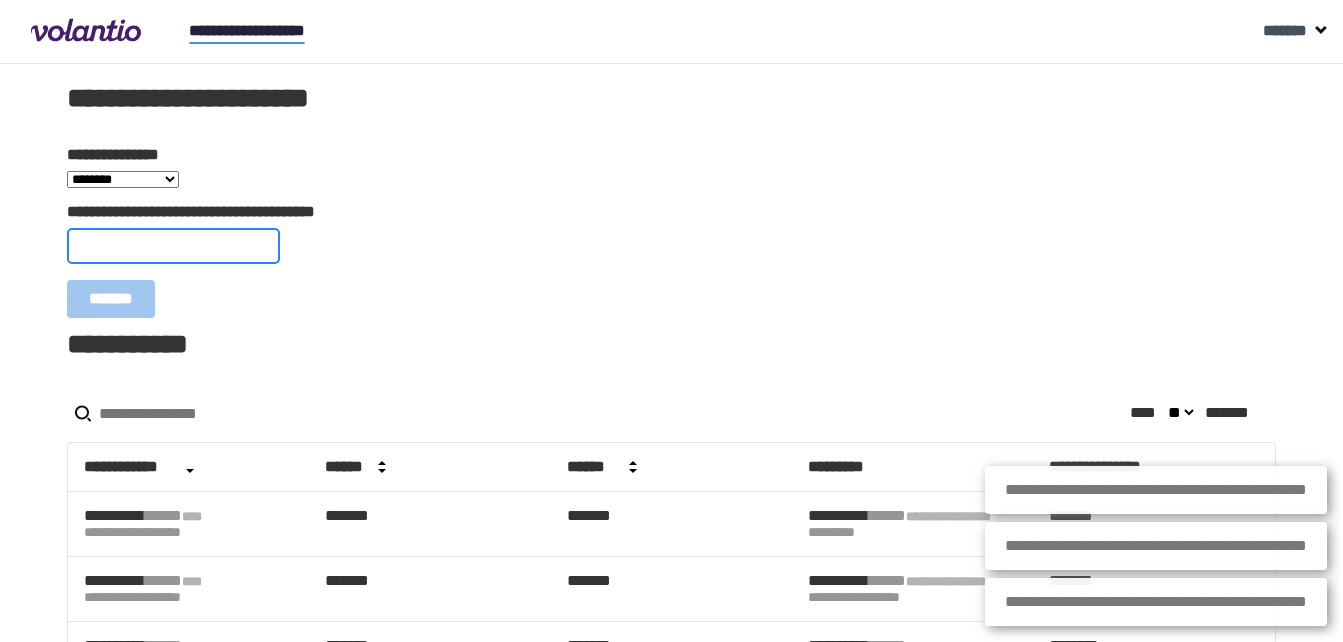paste on "**********" 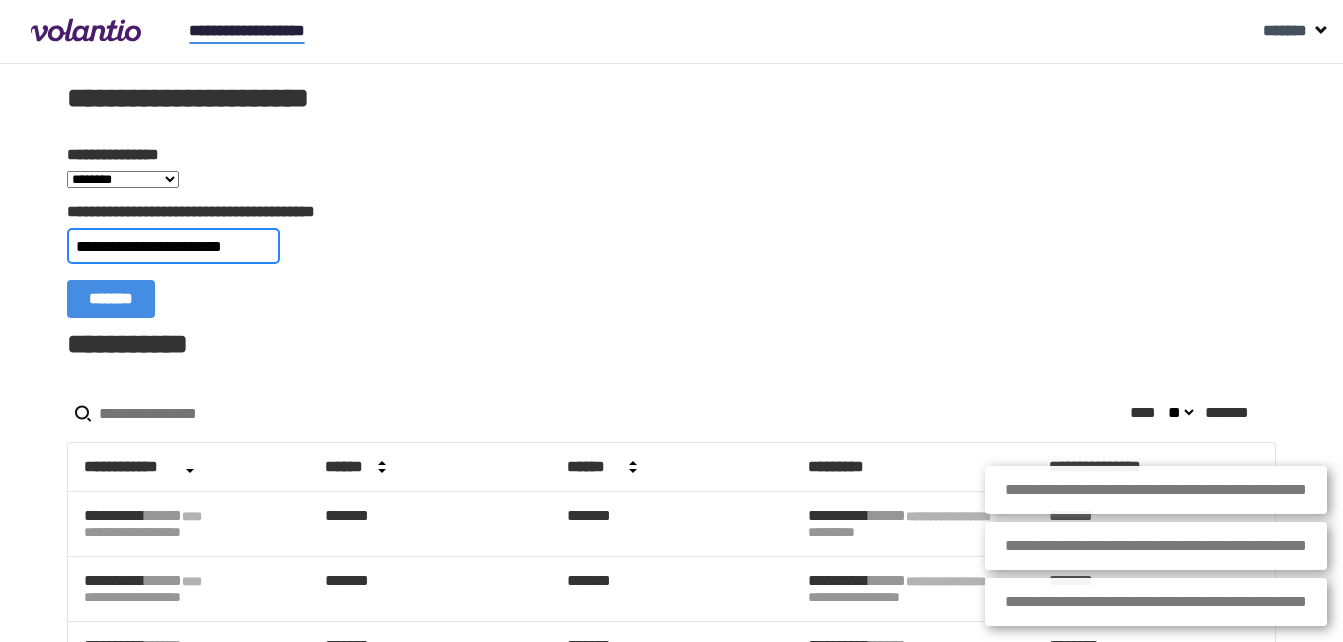 scroll, scrollTop: 0, scrollLeft: 10, axis: horizontal 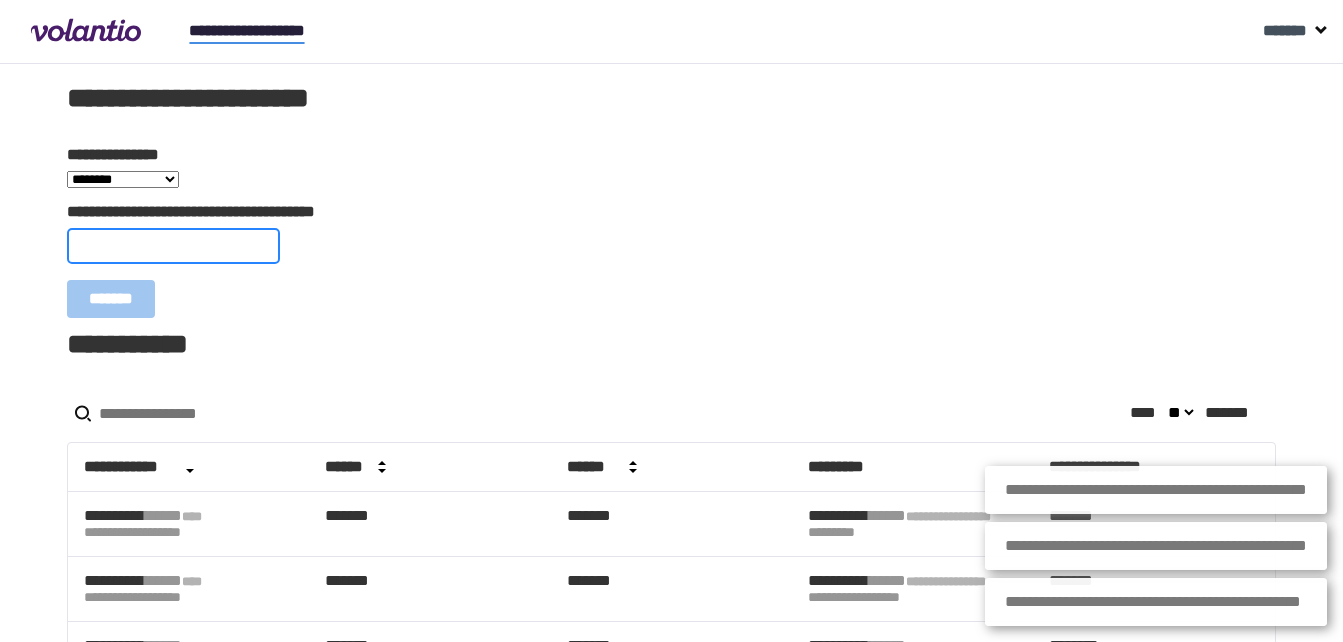 paste on "**********" 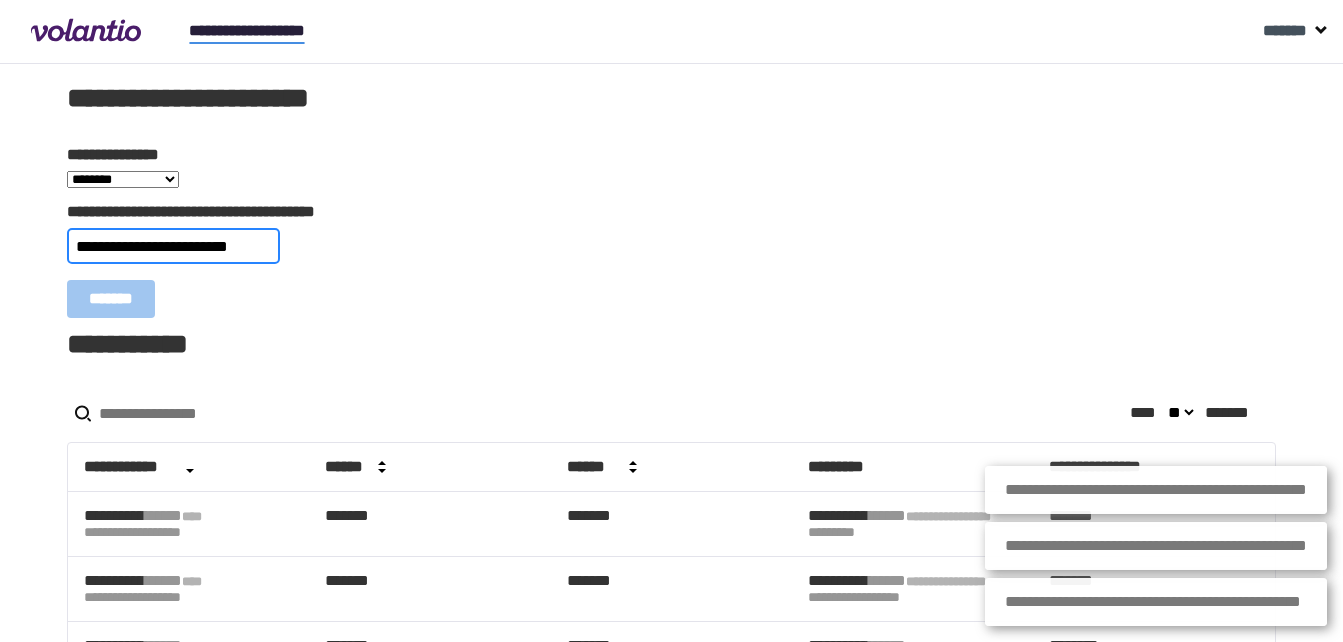 scroll, scrollTop: 0, scrollLeft: 21, axis: horizontal 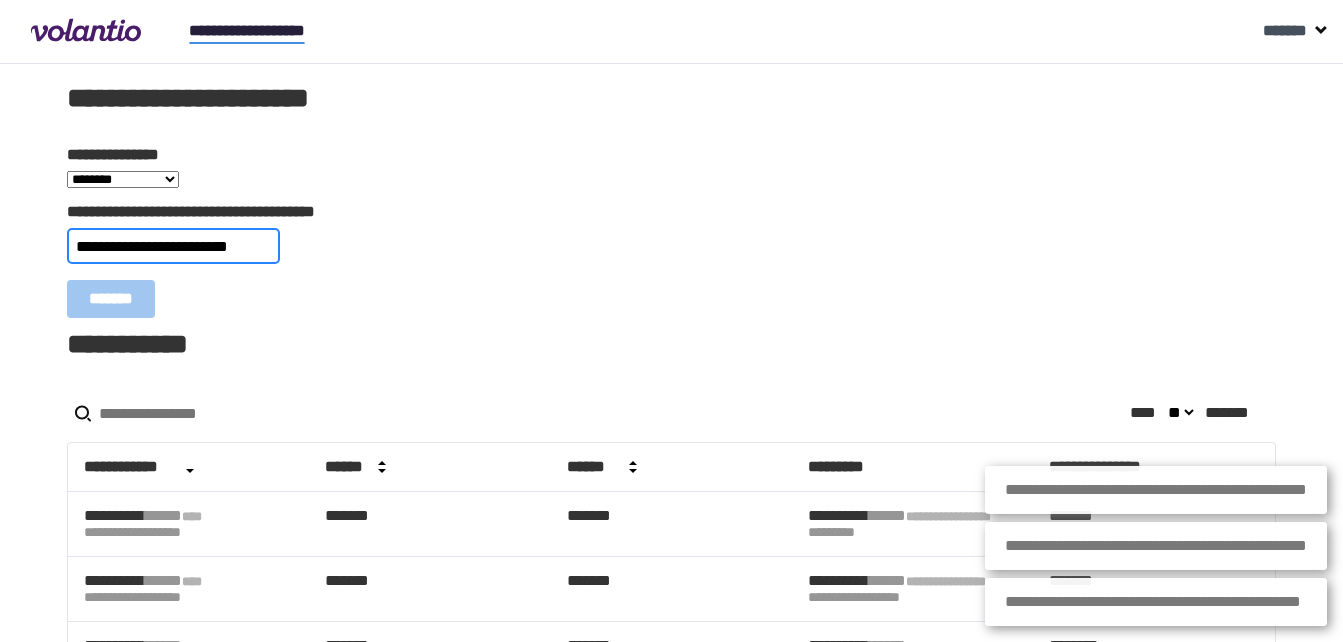 type on "**********" 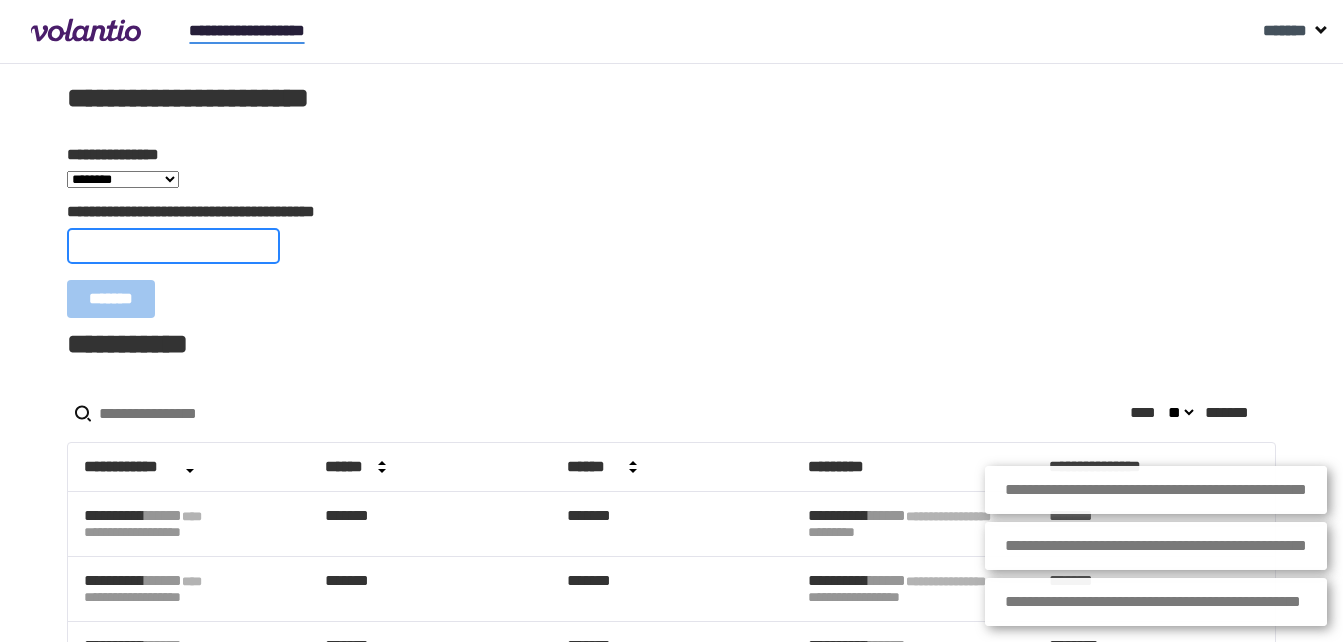 scroll, scrollTop: 0, scrollLeft: 0, axis: both 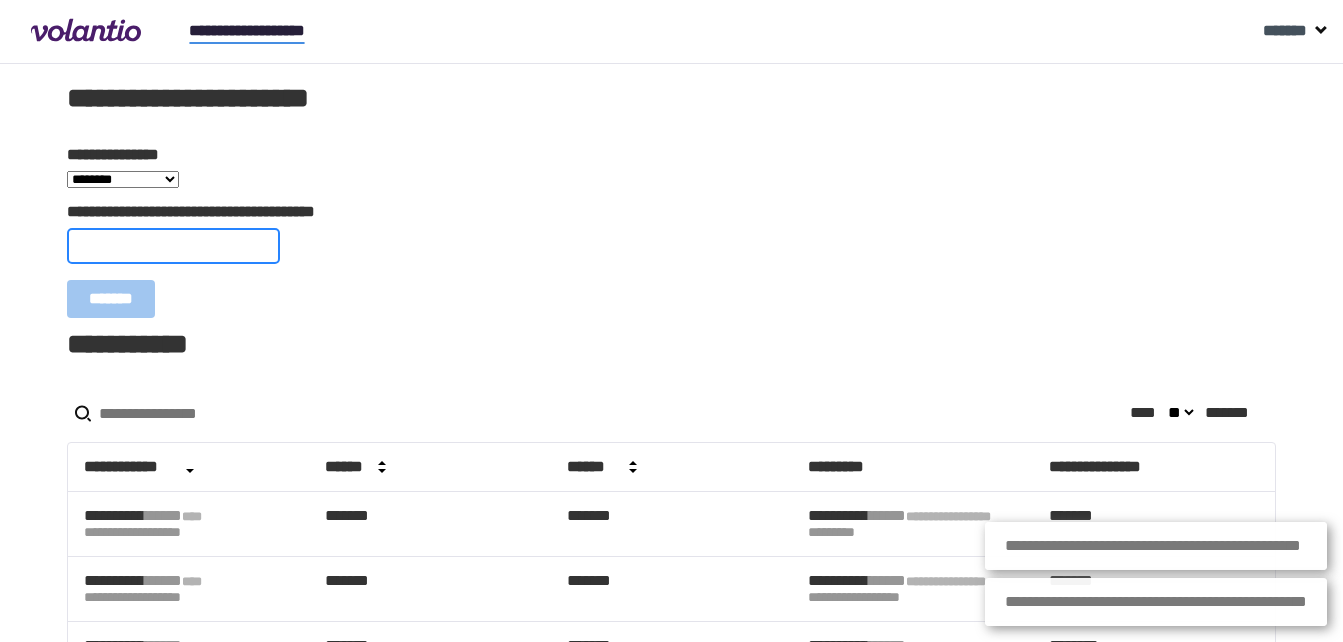 paste on "**********" 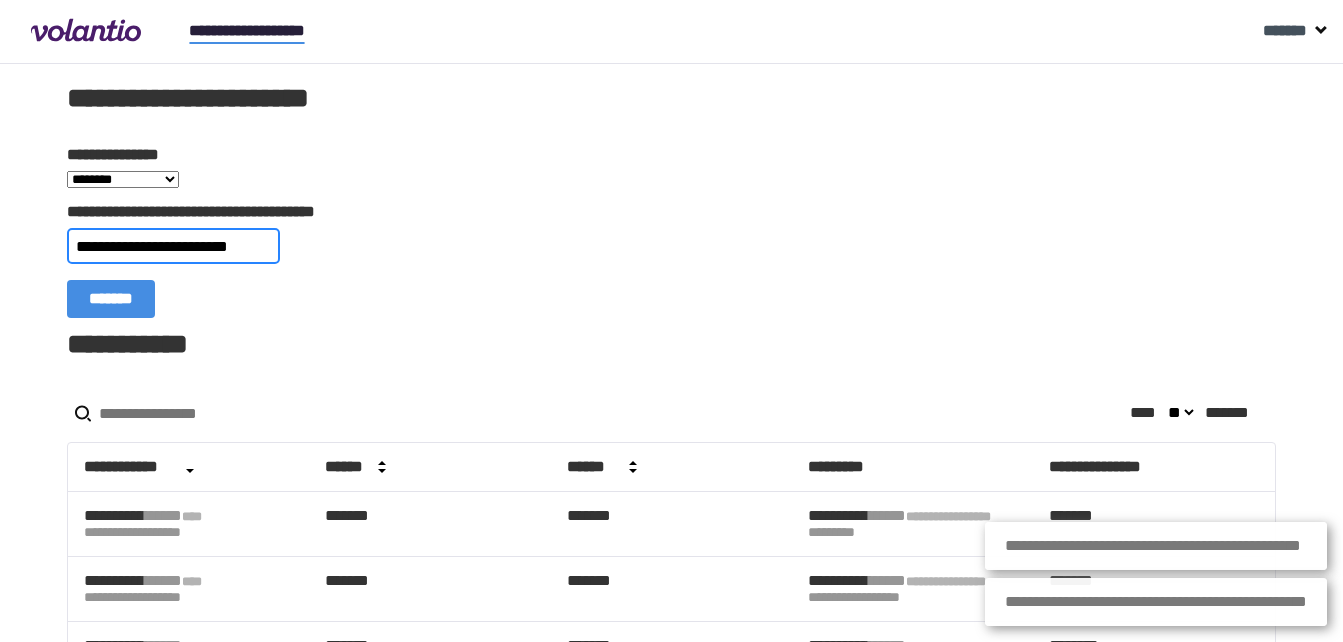type on "**********" 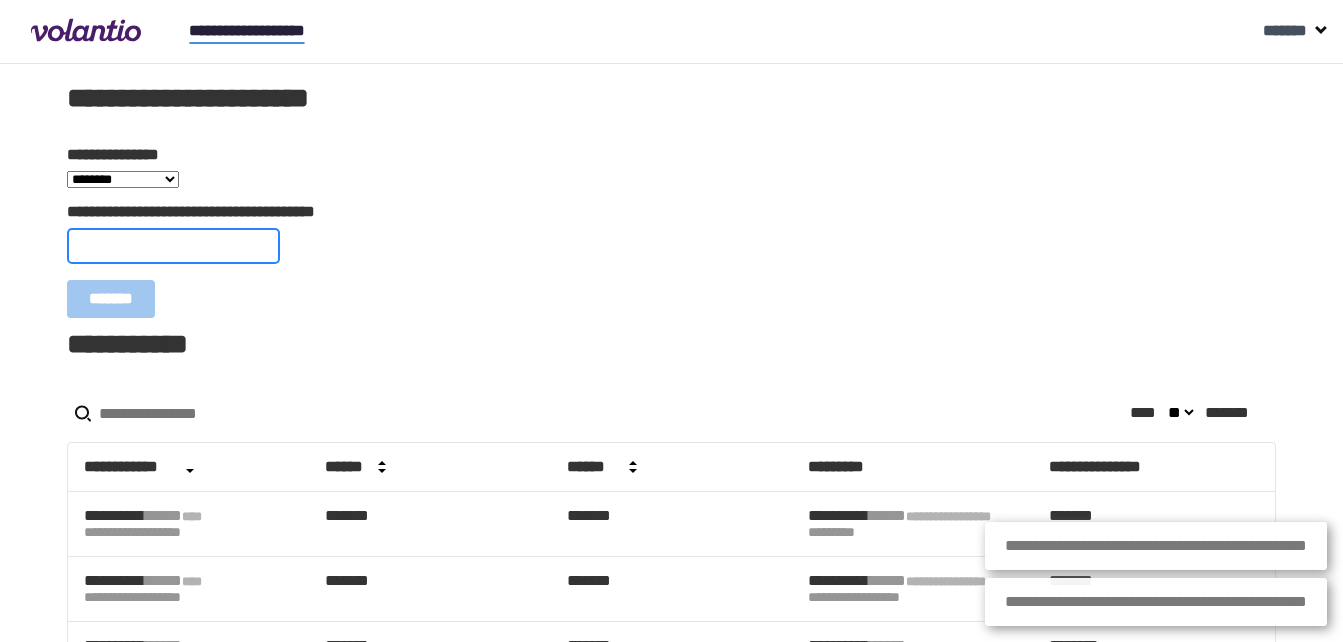 paste on "**********" 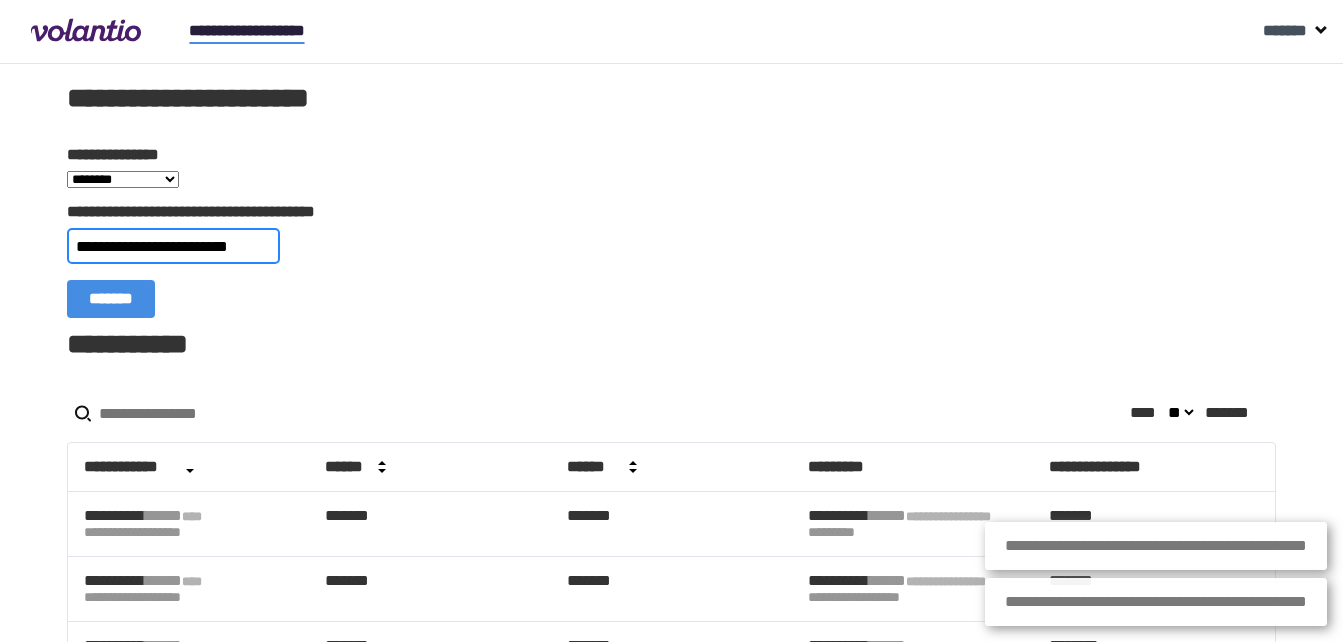 type on "**********" 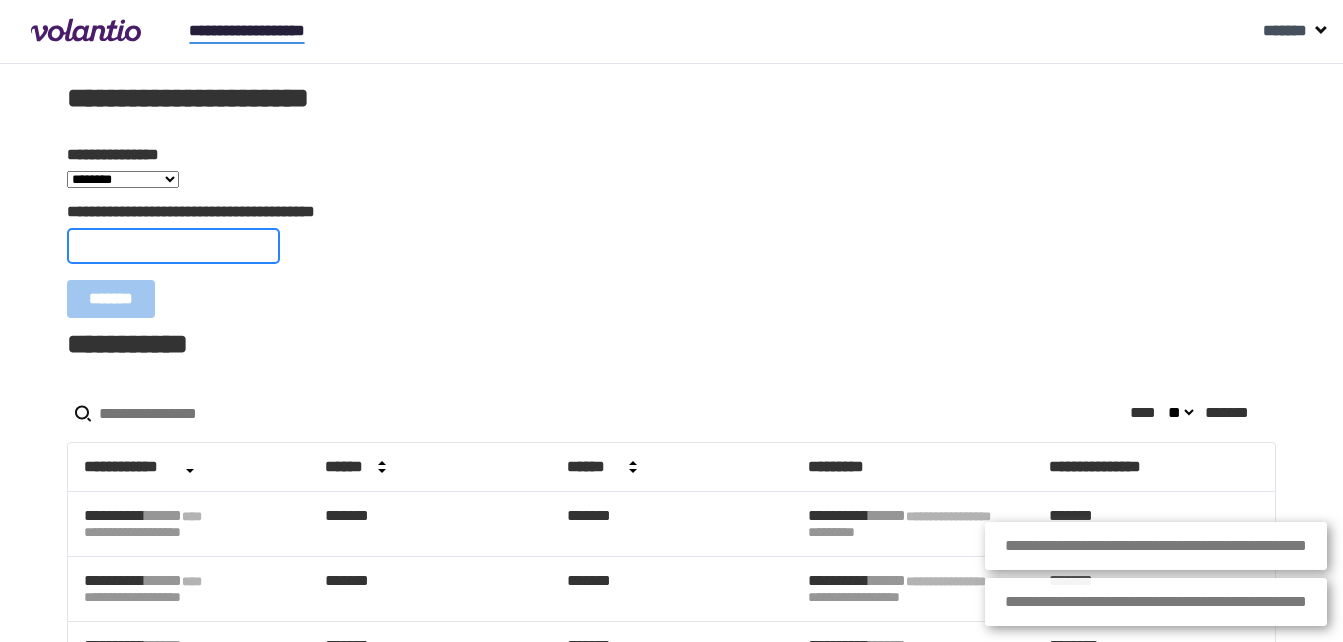 paste on "**********" 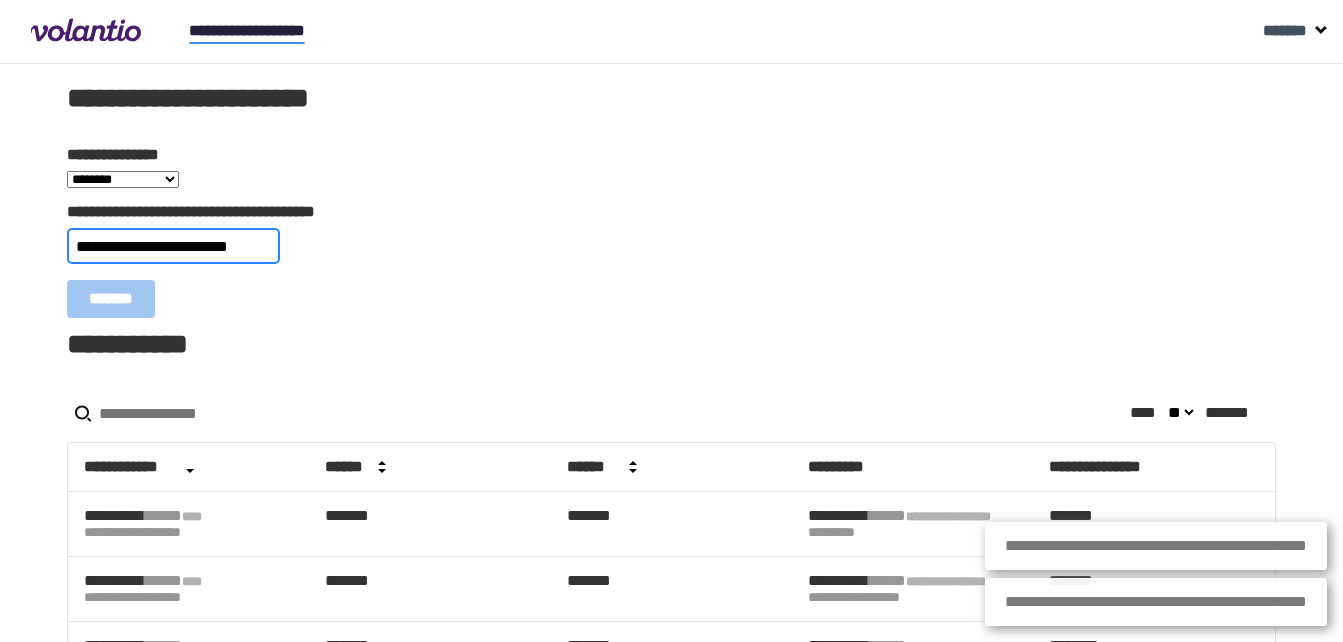 scroll, scrollTop: 0, scrollLeft: 25, axis: horizontal 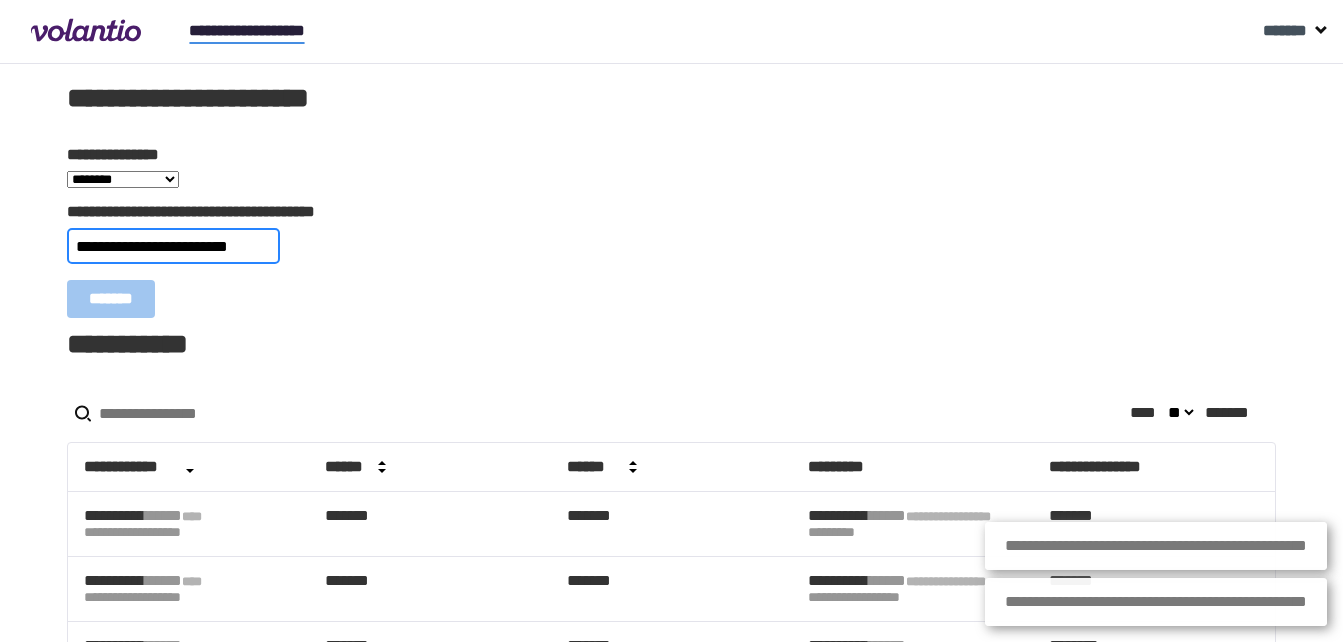 type on "**********" 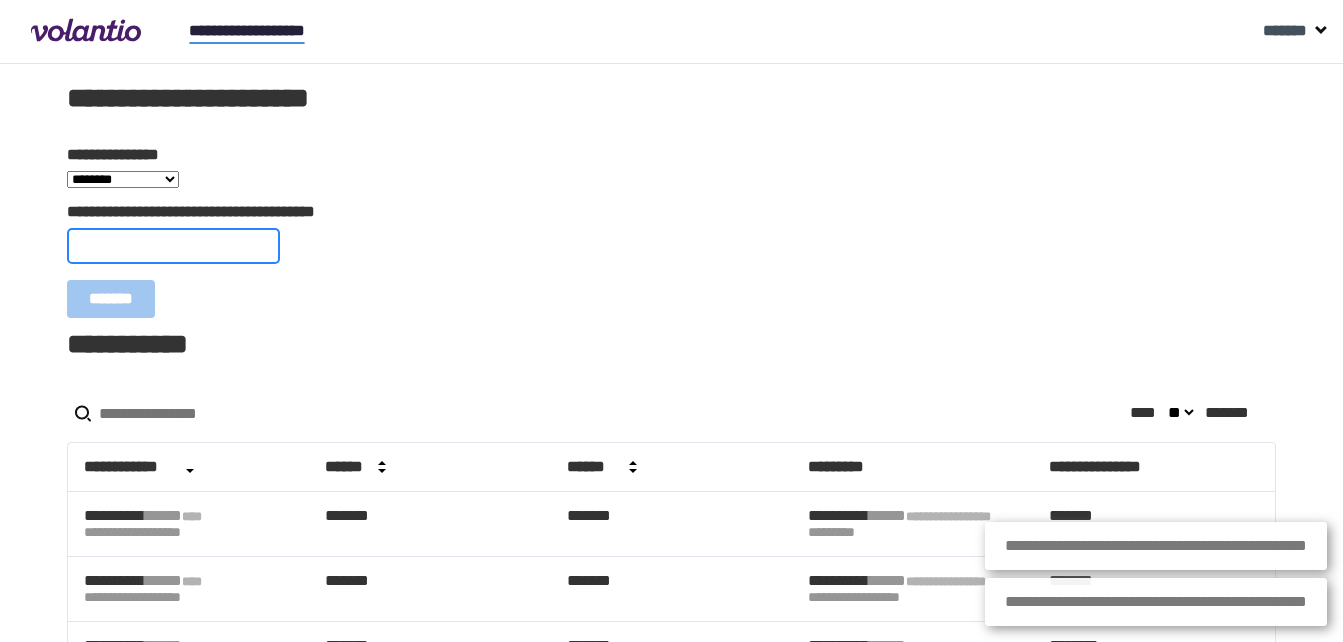 scroll, scrollTop: 0, scrollLeft: 0, axis: both 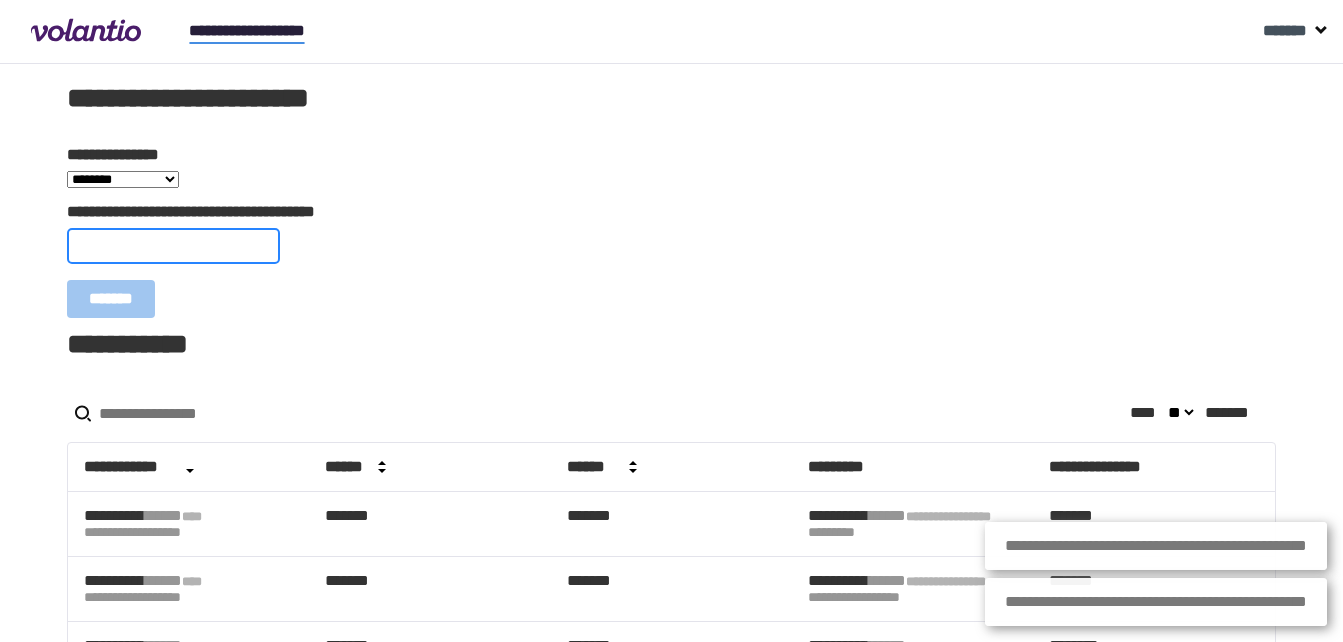 paste on "**********" 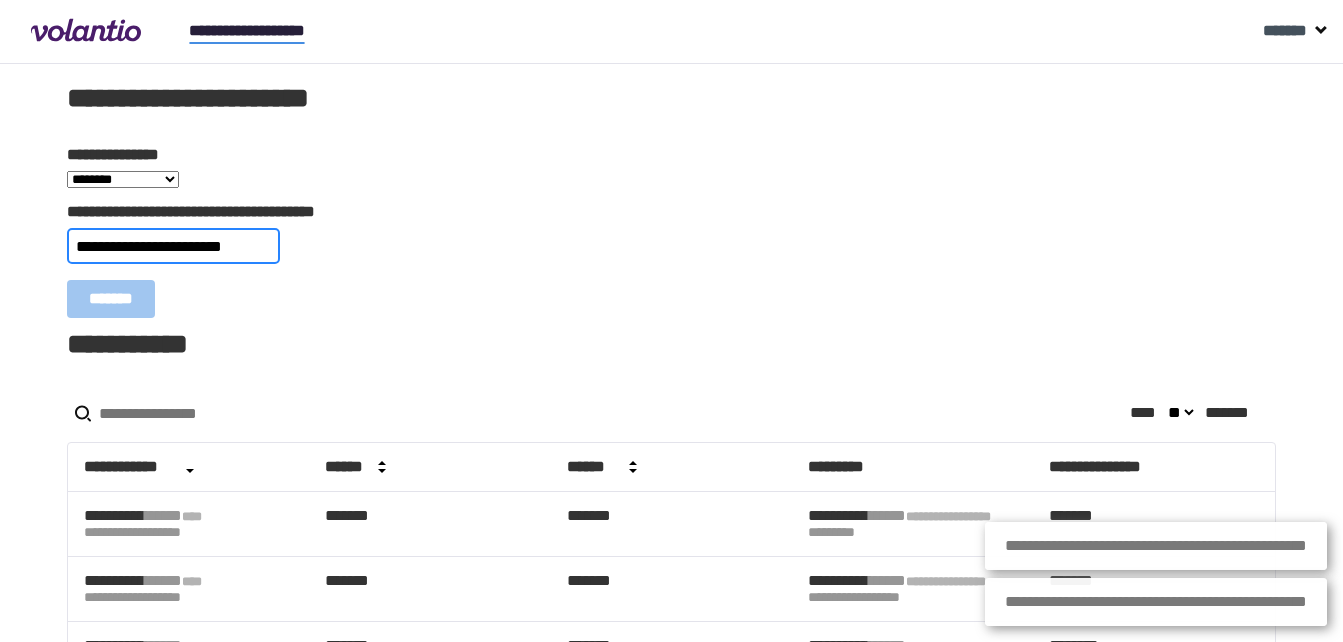 scroll, scrollTop: 0, scrollLeft: 15, axis: horizontal 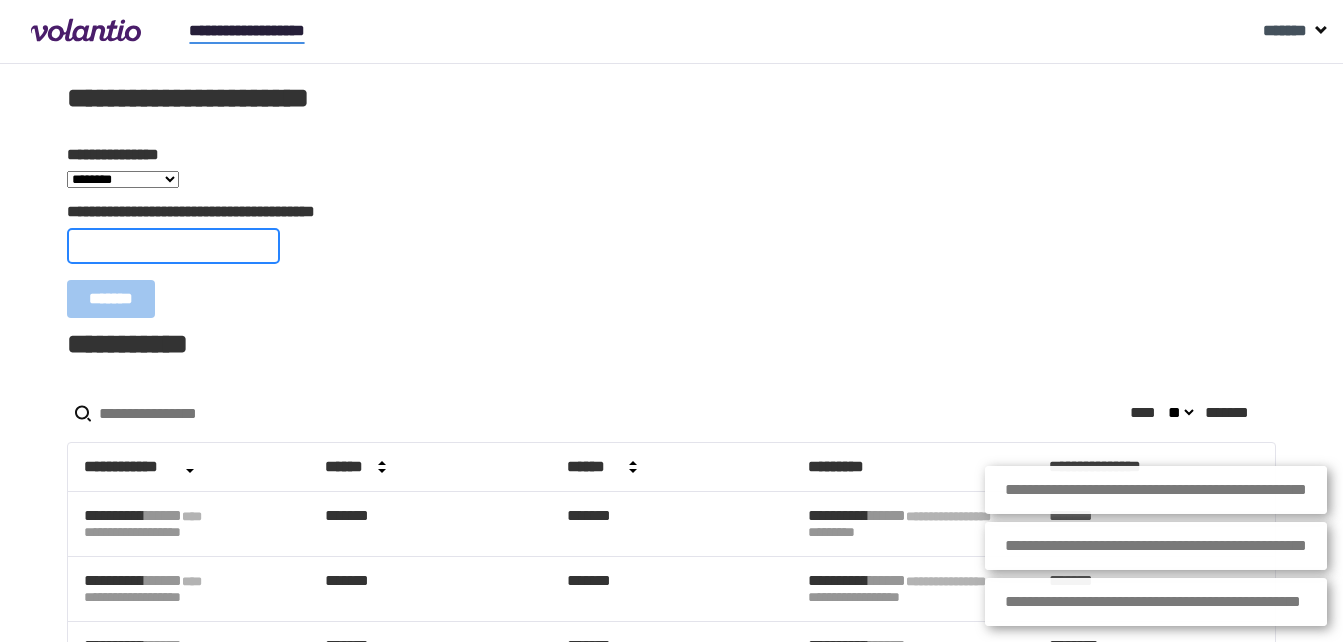 paste on "**********" 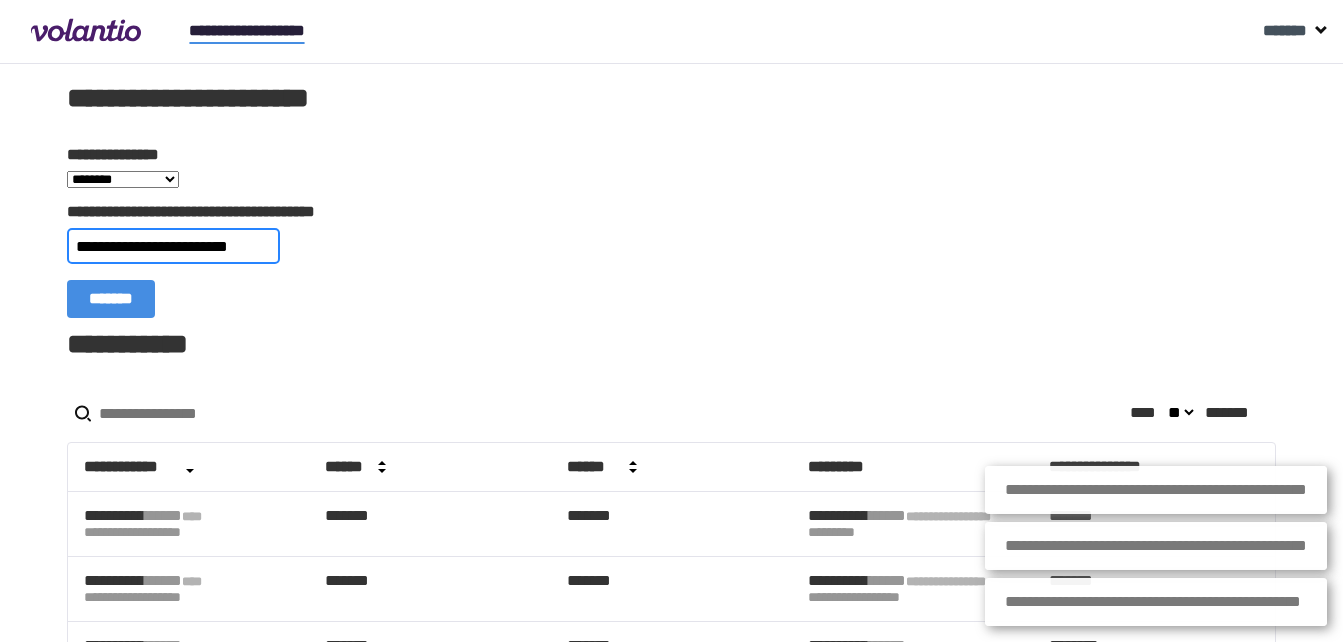 type on "**********" 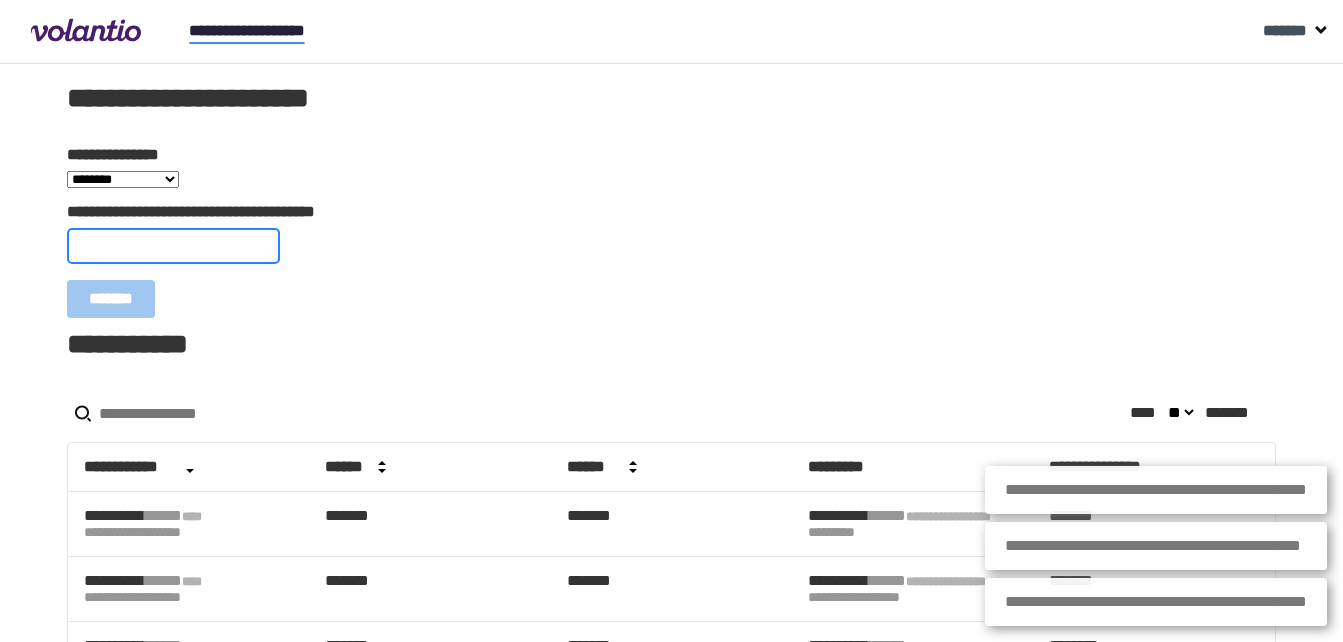 paste on "**********" 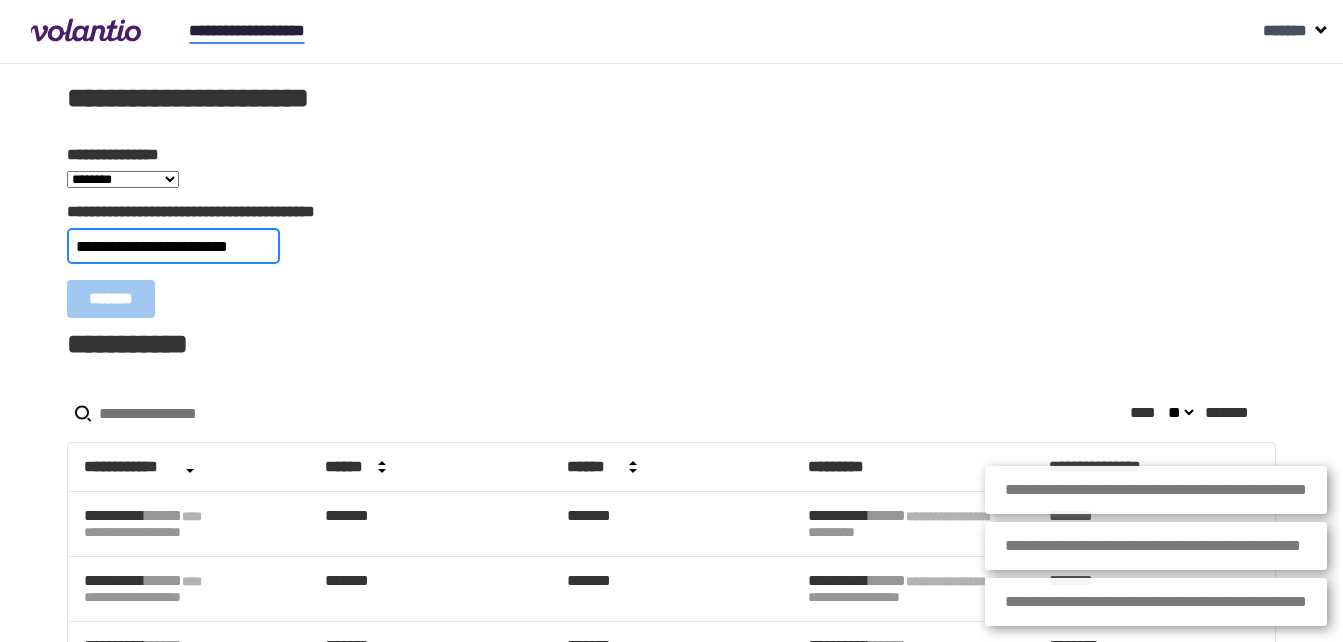 scroll, scrollTop: 0, scrollLeft: 15, axis: horizontal 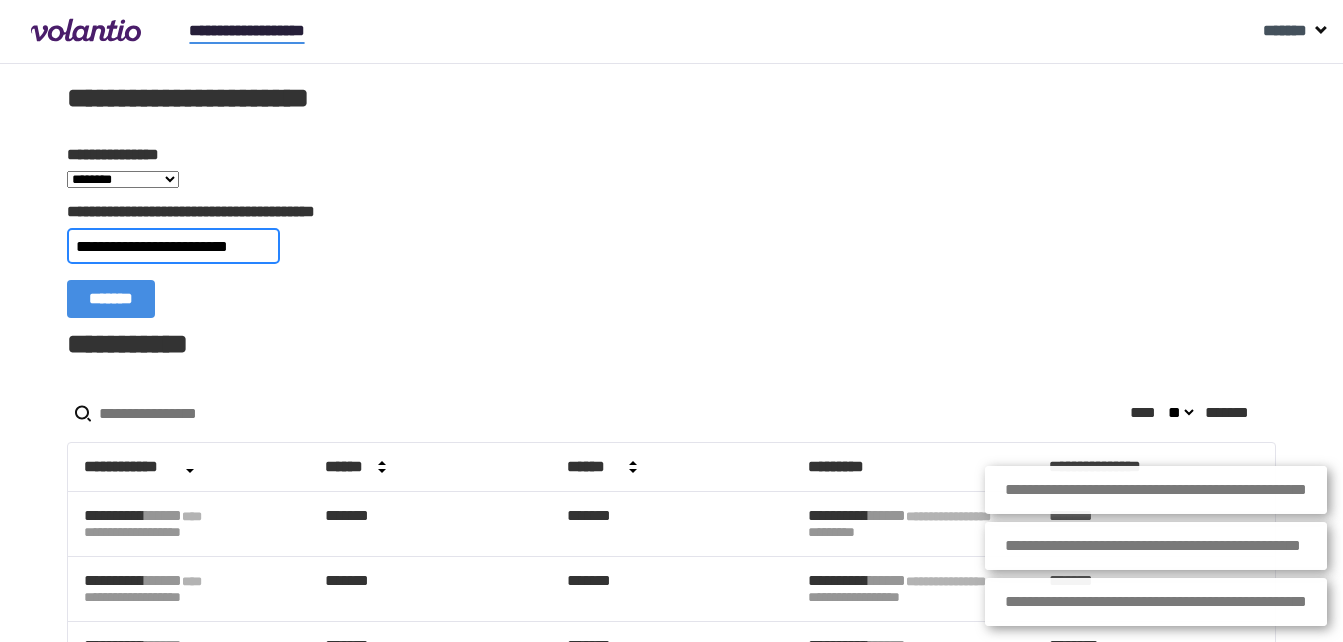 type on "**********" 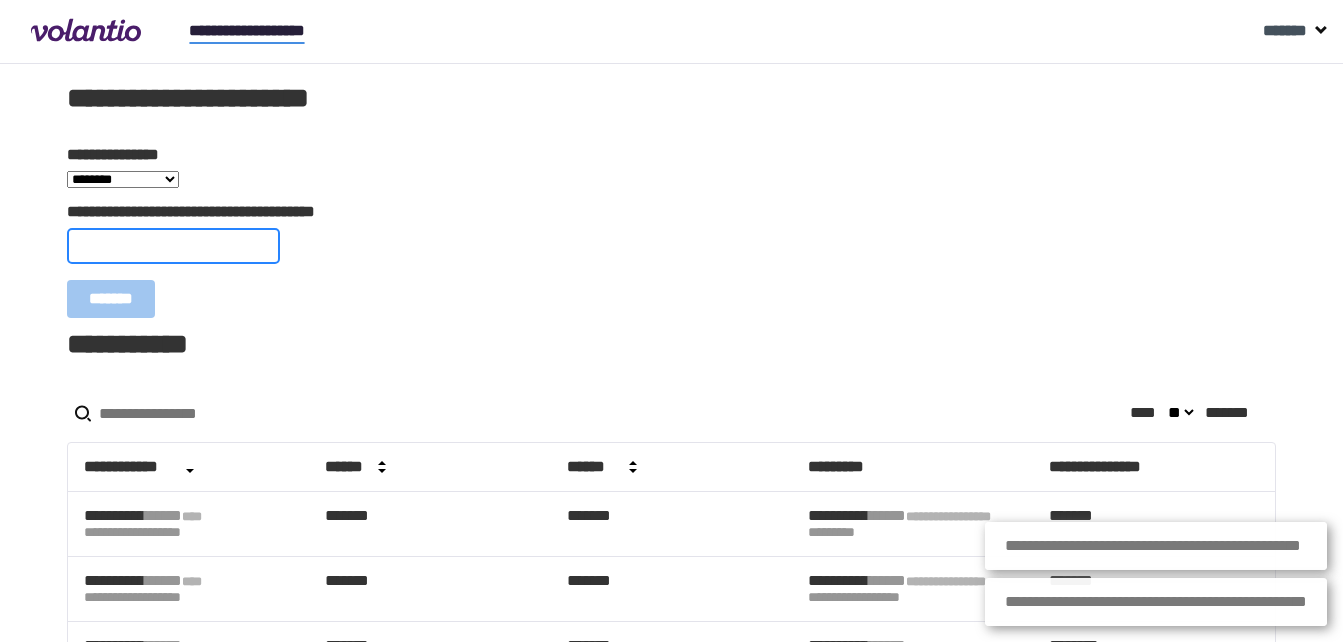 scroll, scrollTop: 0, scrollLeft: 0, axis: both 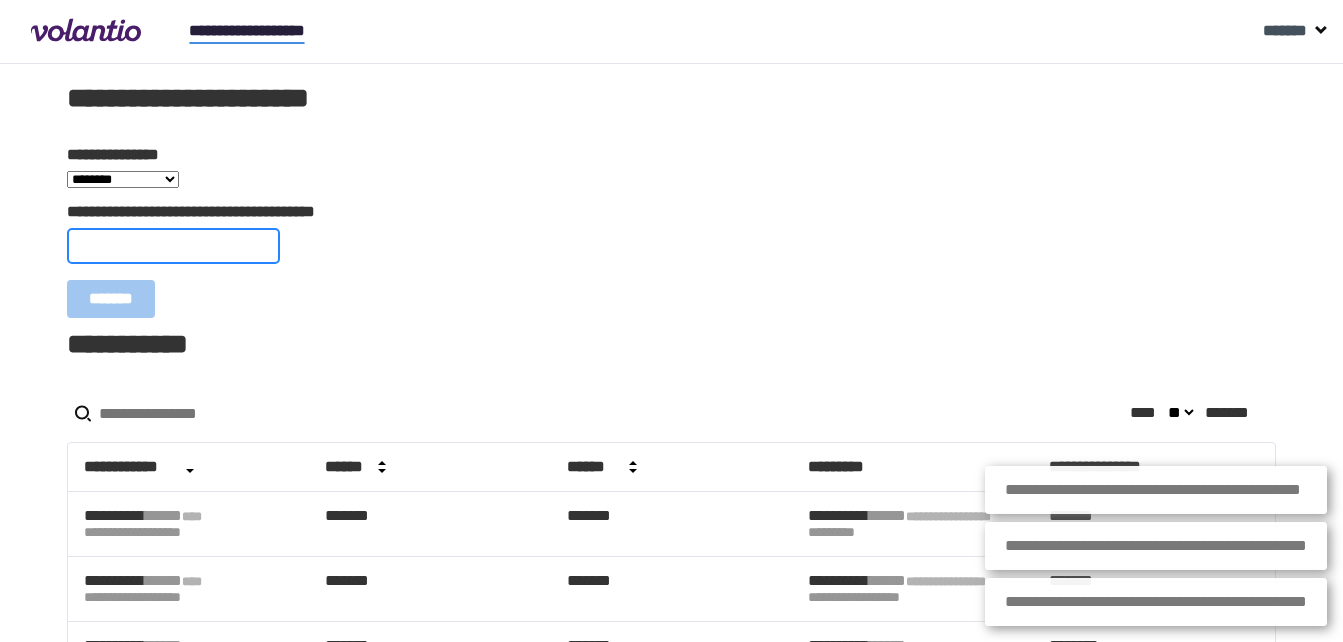 paste on "**********" 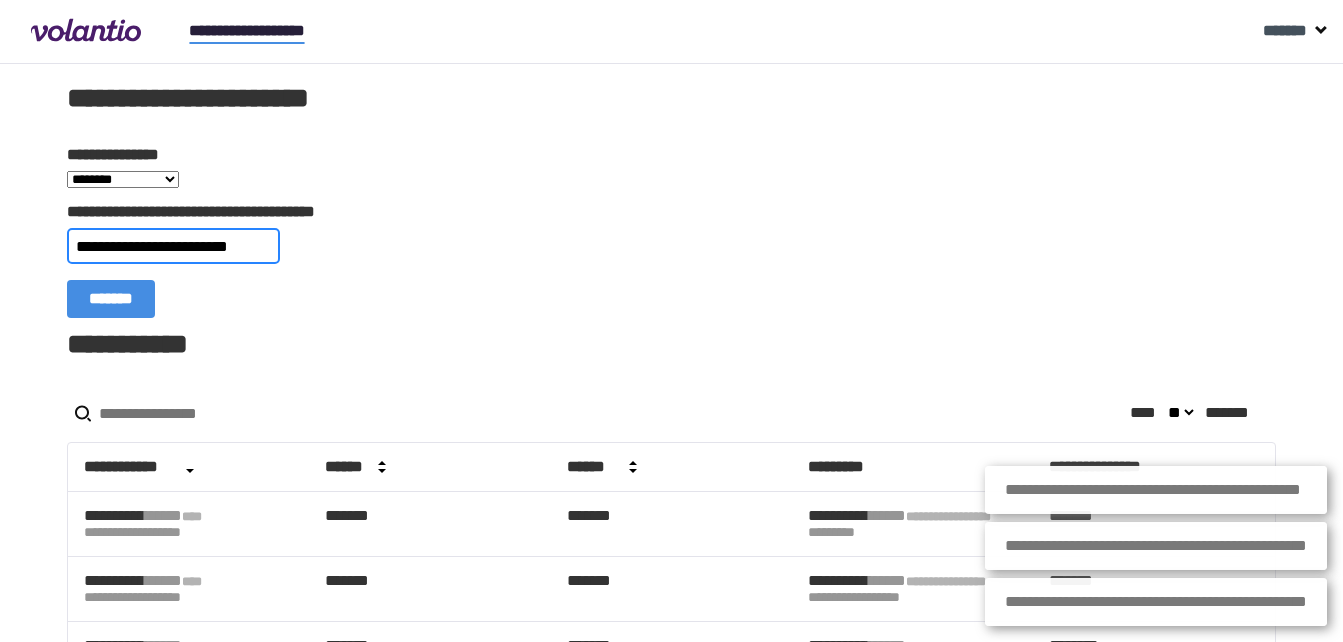 scroll, scrollTop: 0, scrollLeft: 23, axis: horizontal 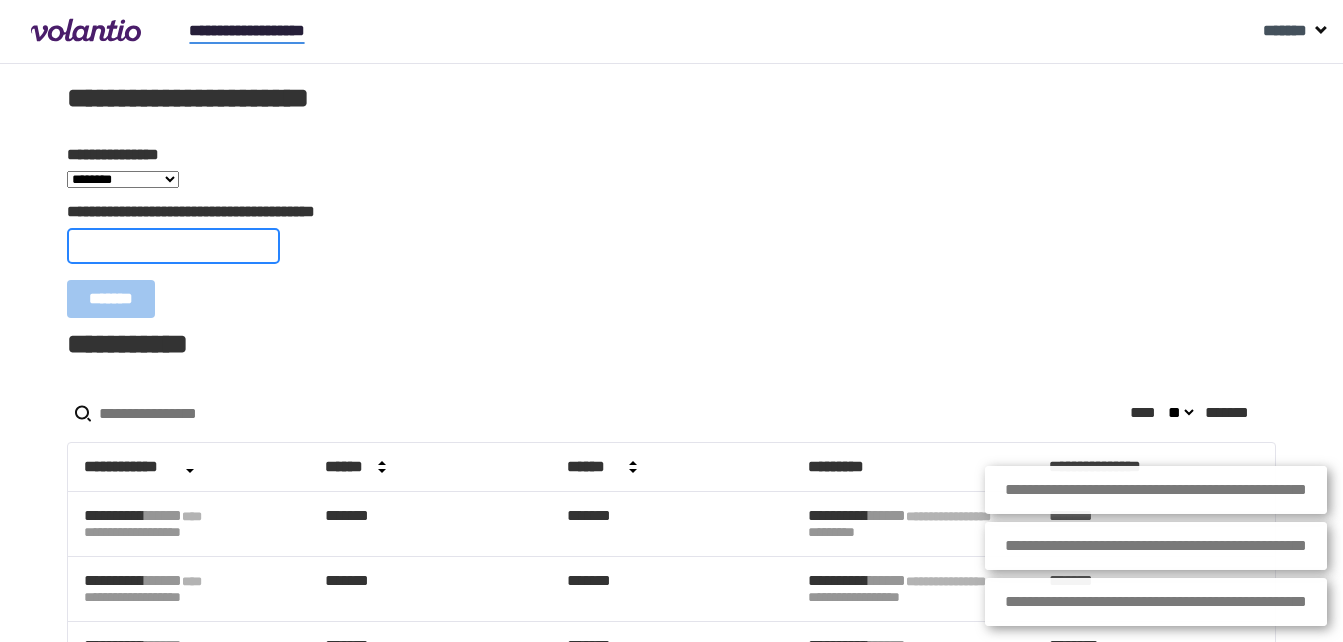 paste on "**********" 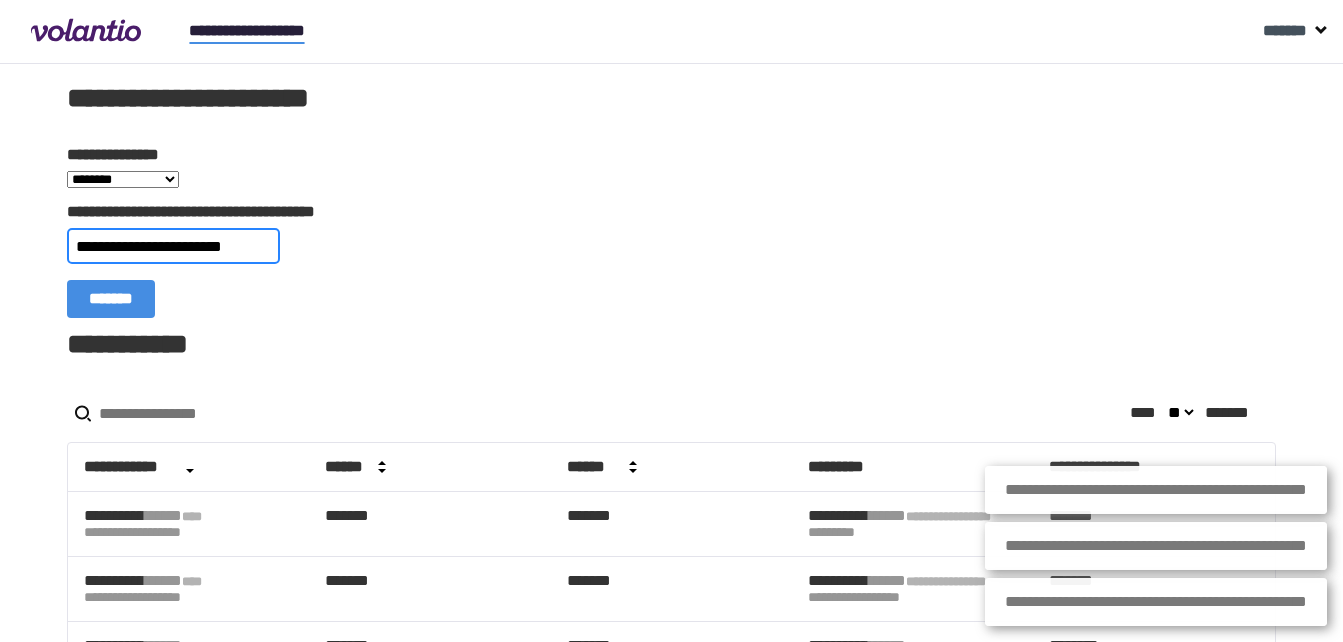 type on "**********" 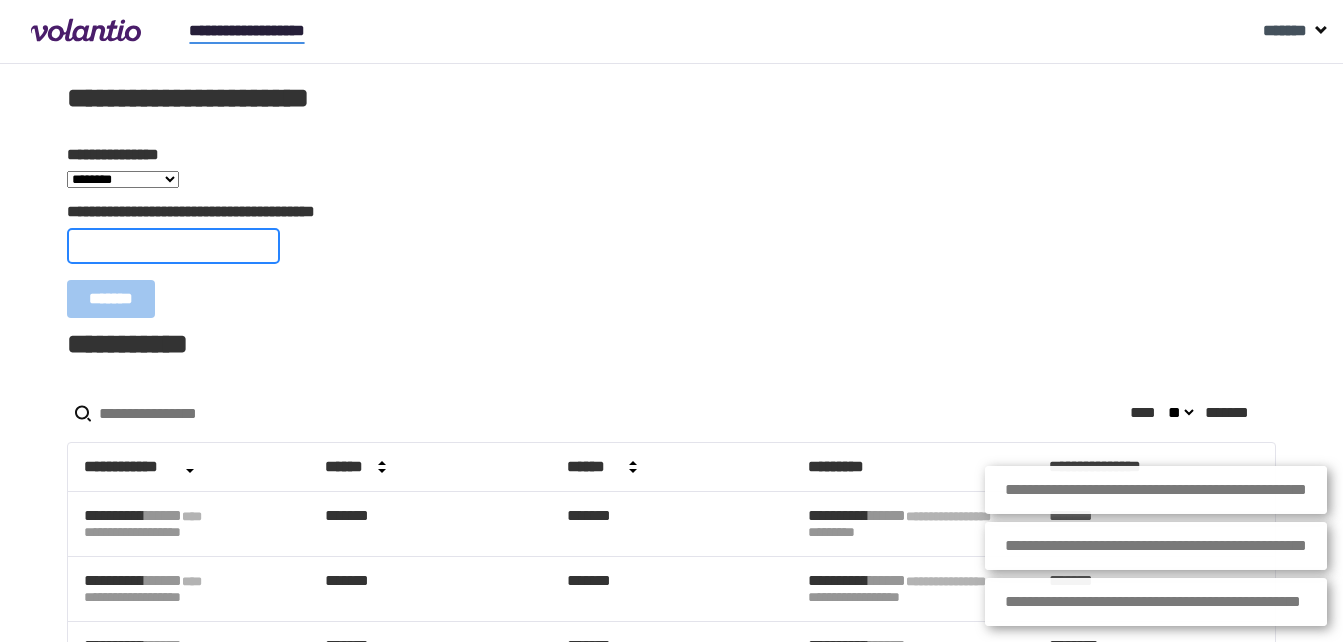 paste on "**********" 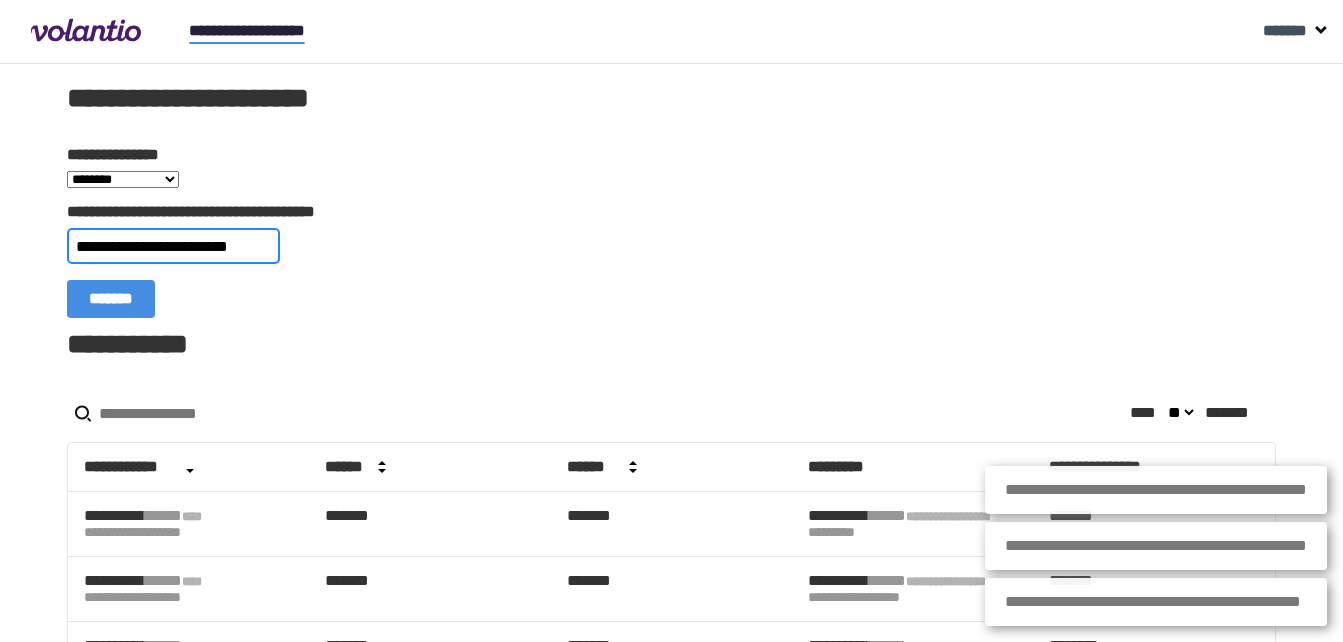 type on "**********" 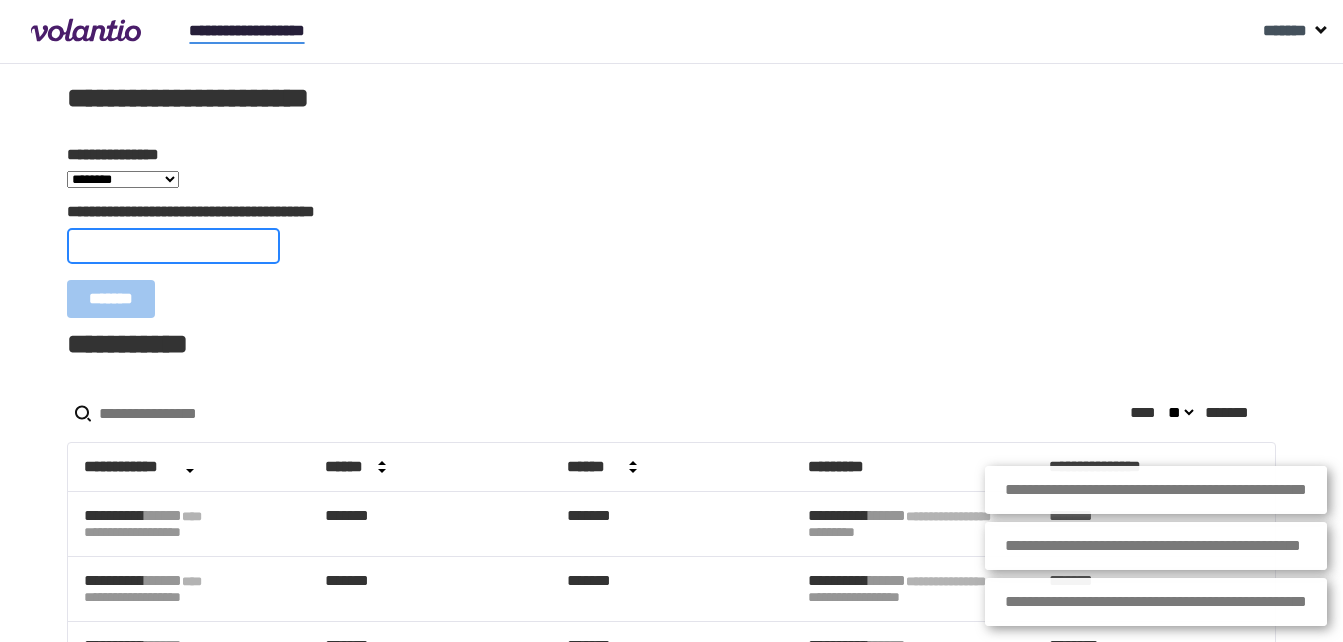 paste on "**********" 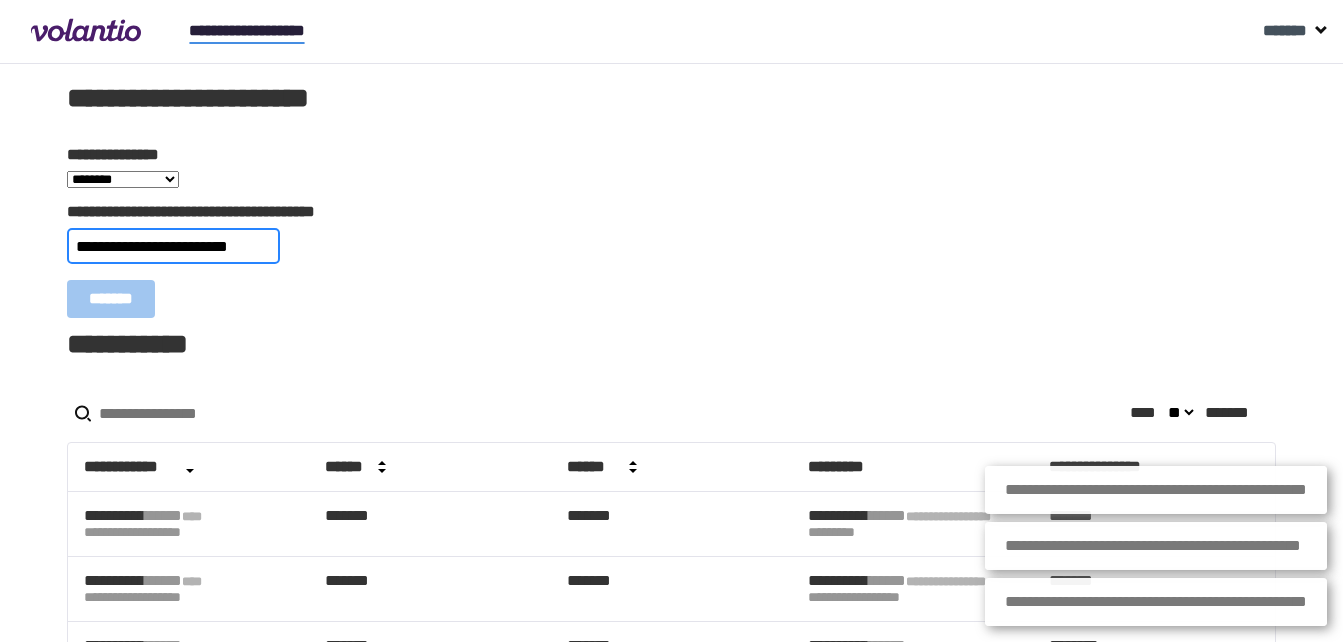 type on "**********" 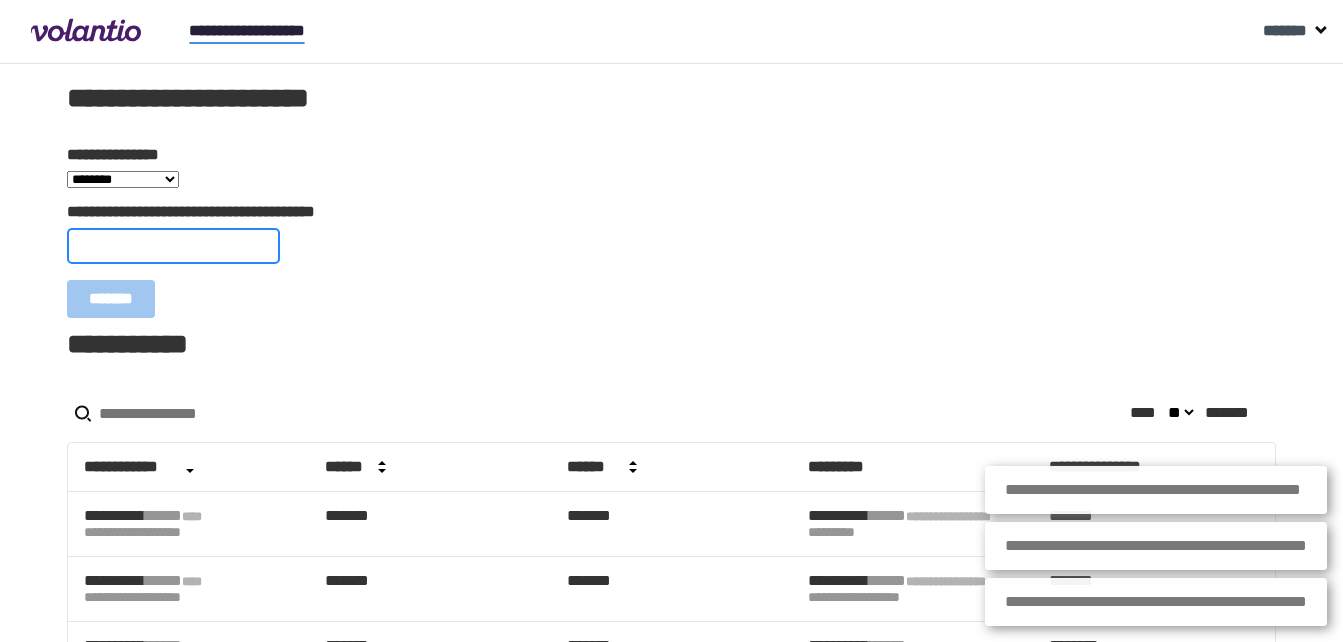 paste on "**********" 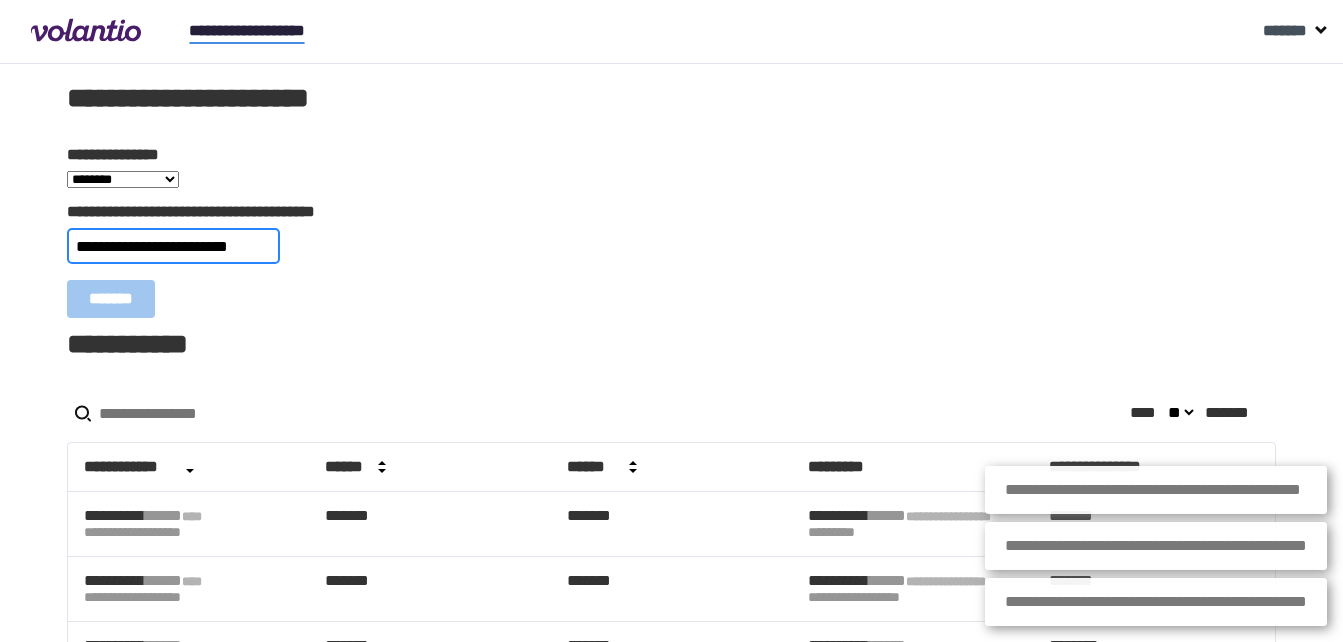 scroll, scrollTop: 0, scrollLeft: 23, axis: horizontal 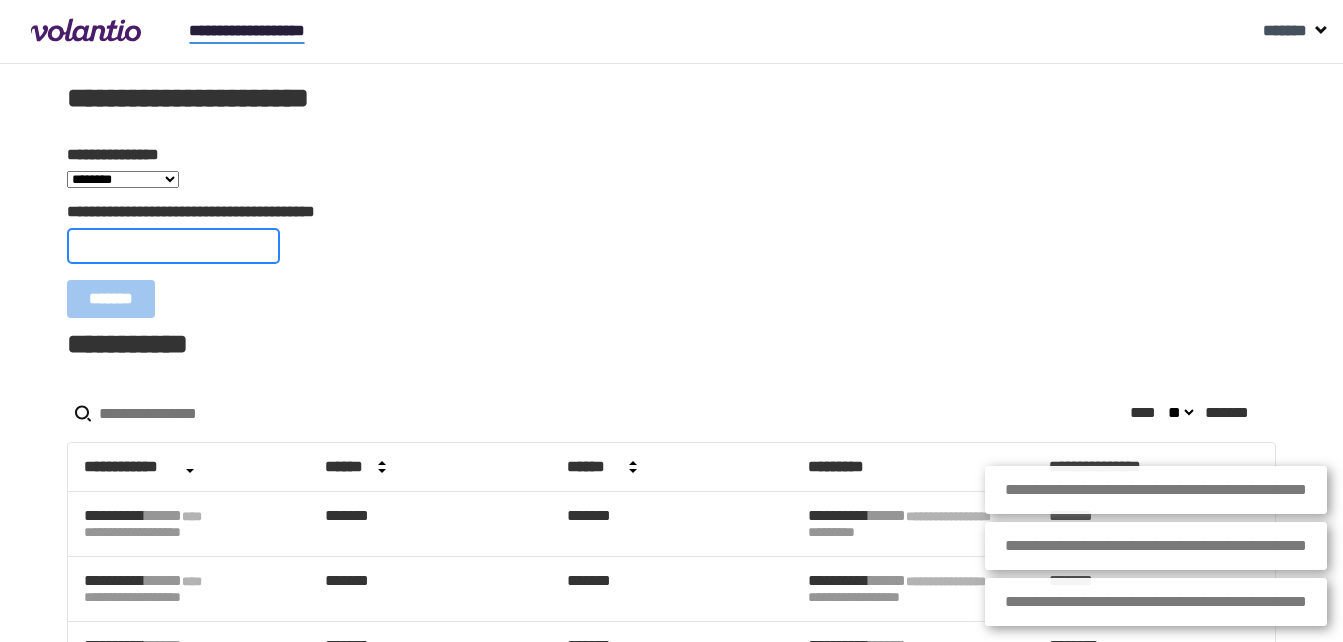 paste on "**********" 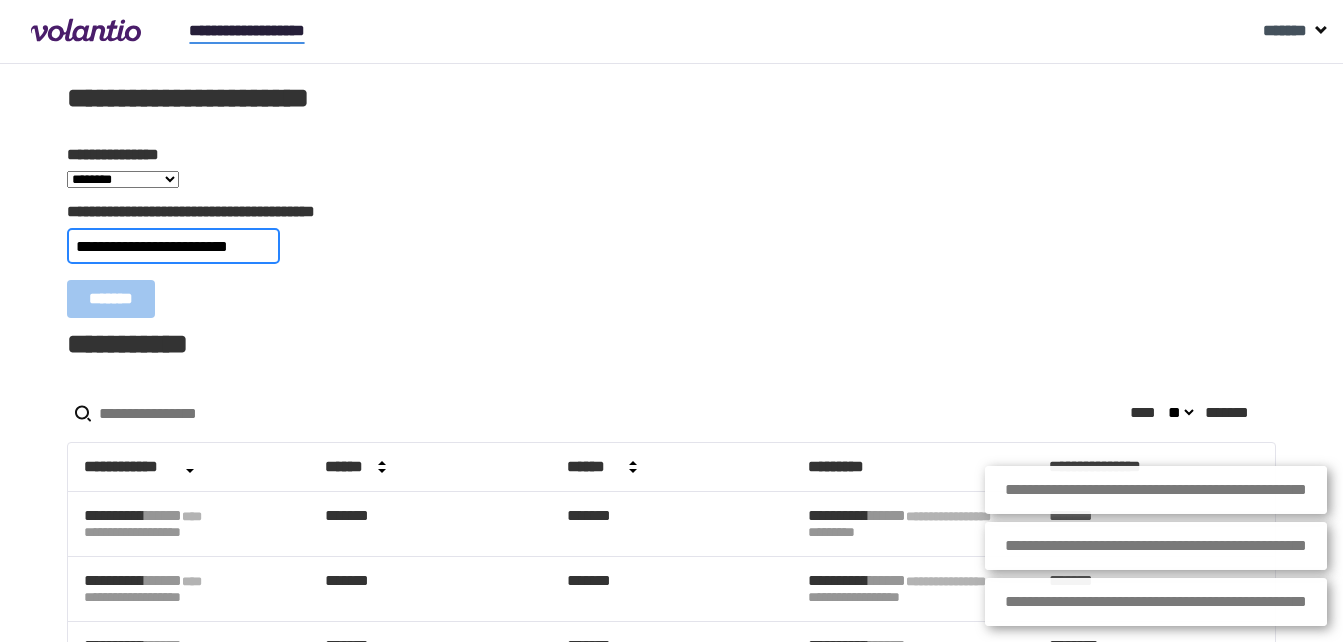 type on "**********" 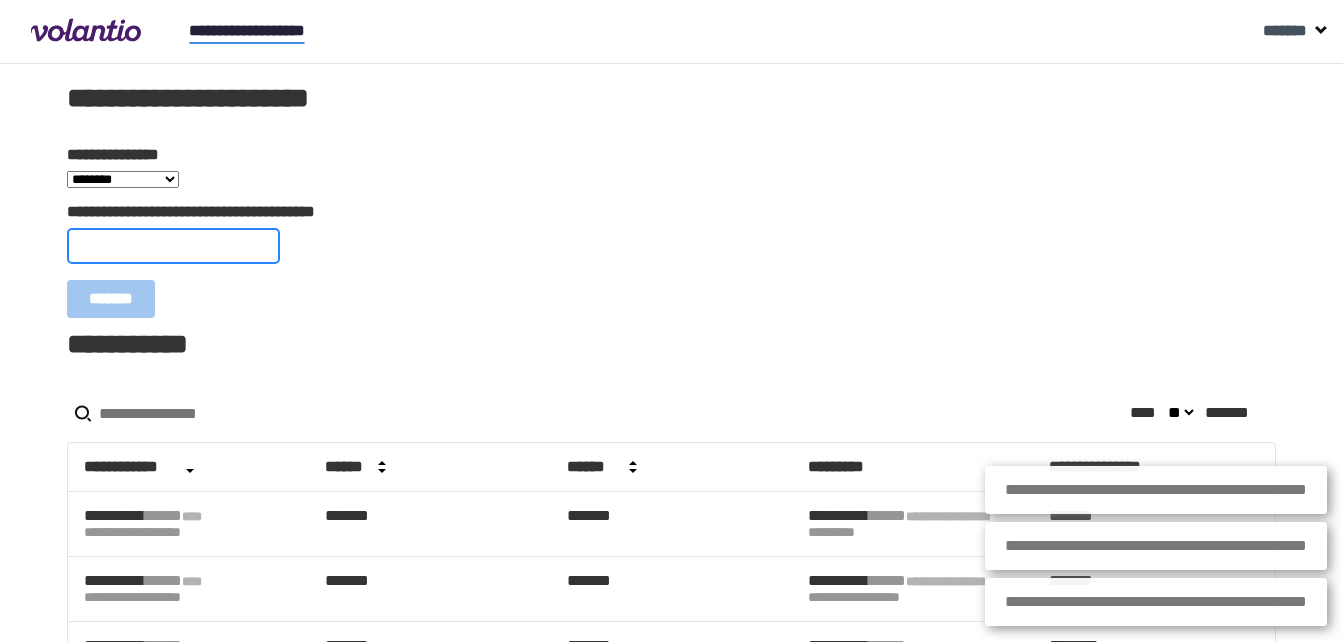 paste on "**********" 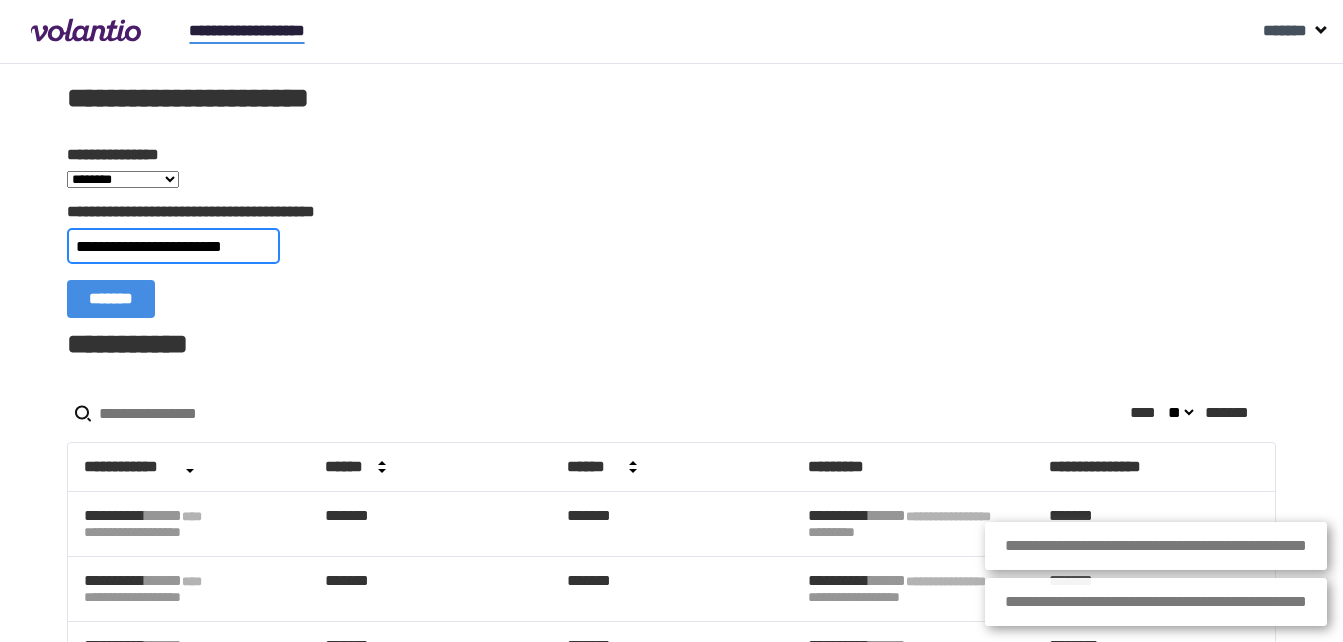 type on "**********" 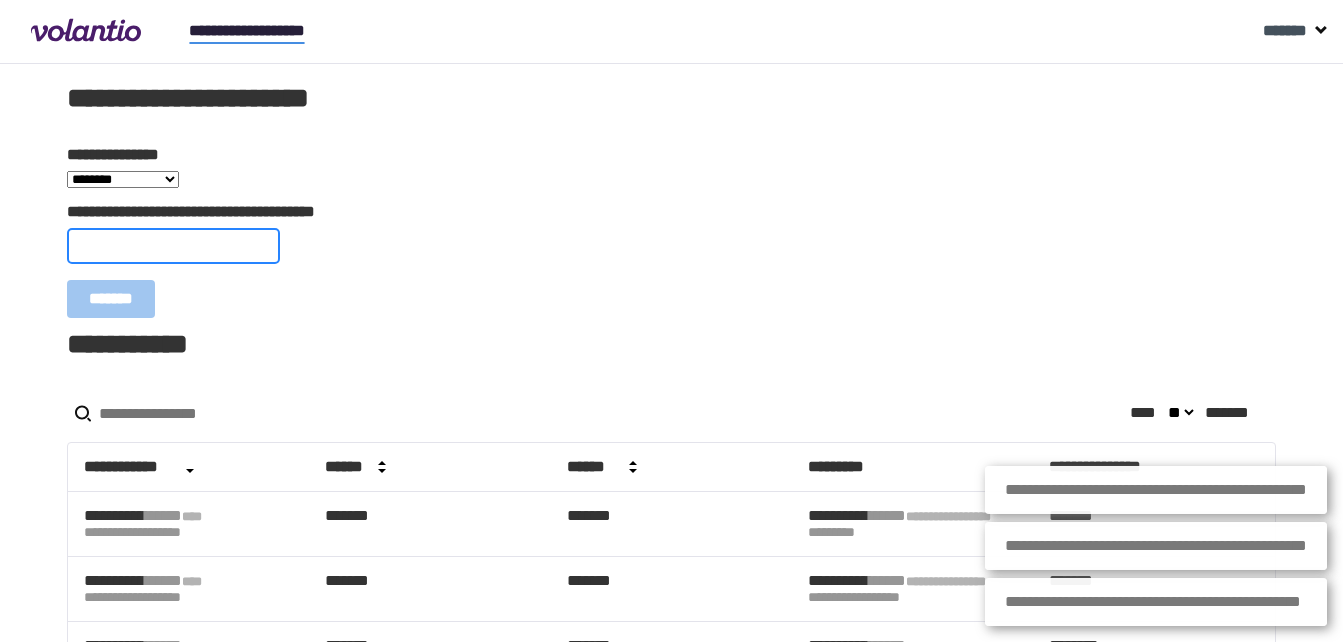 paste on "**********" 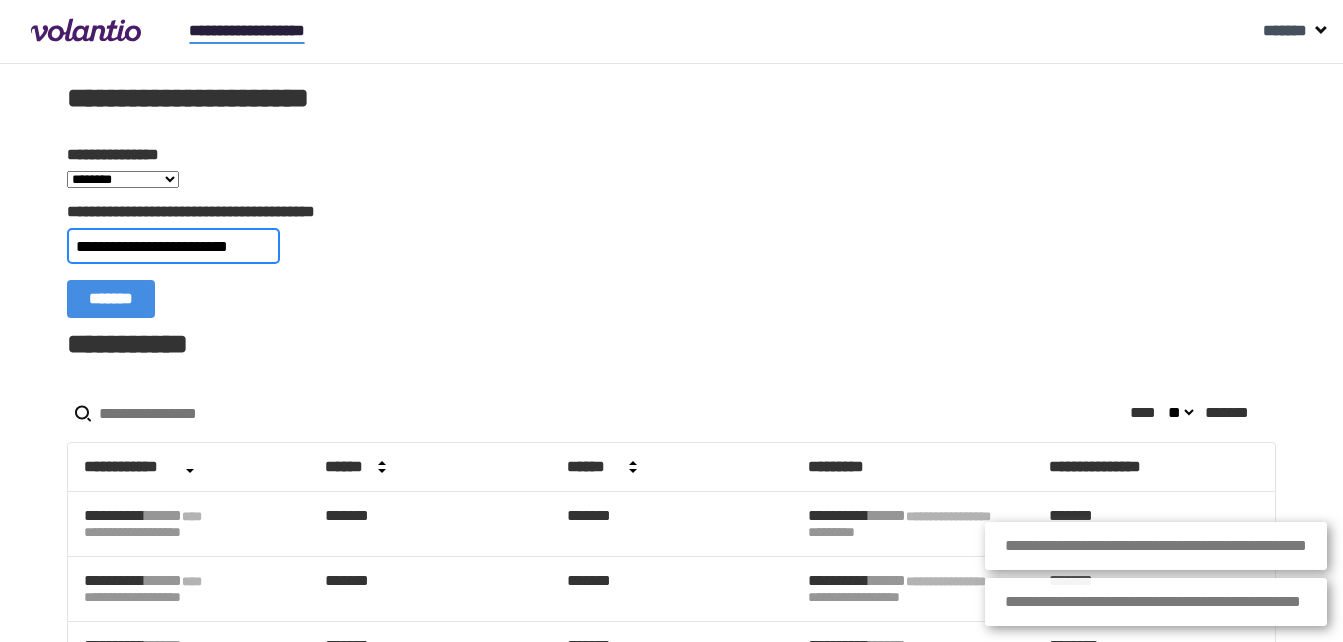 type on "**********" 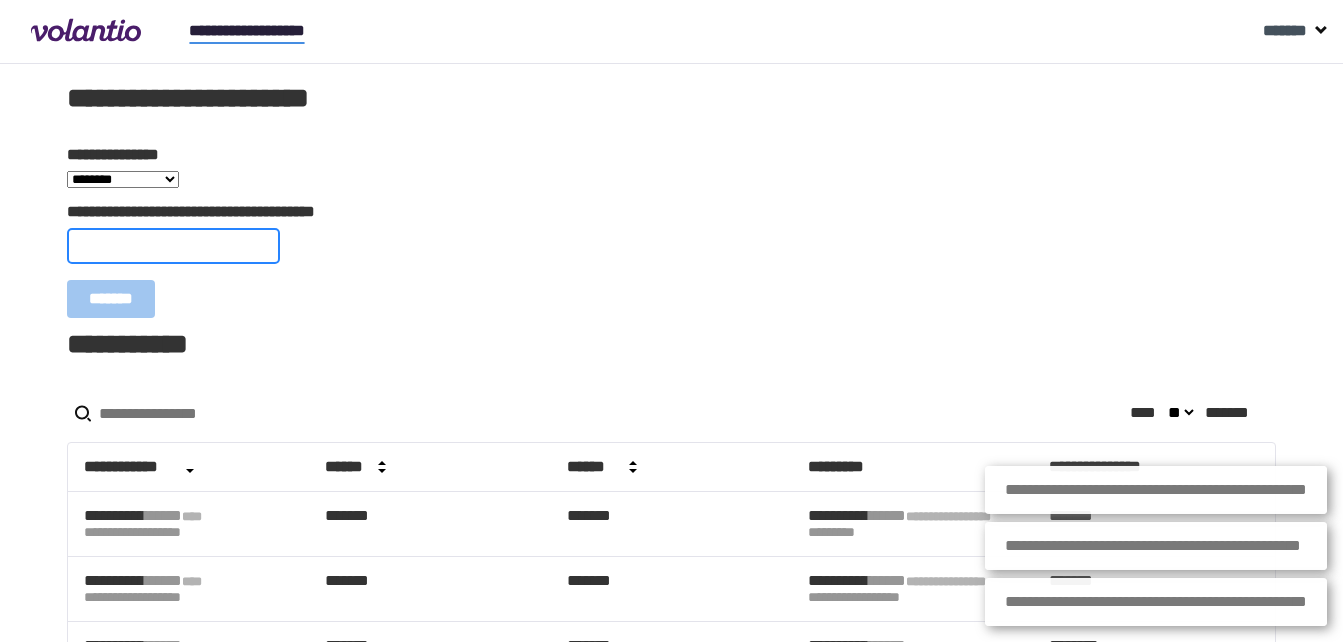 paste on "**********" 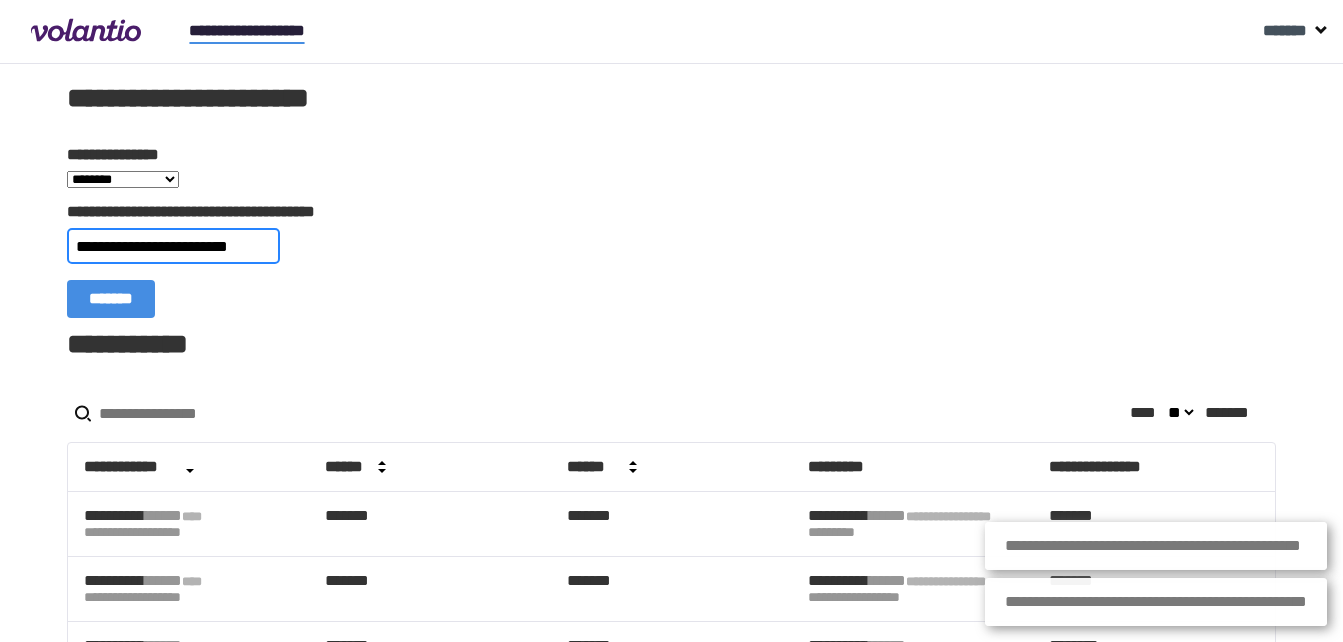 type on "**********" 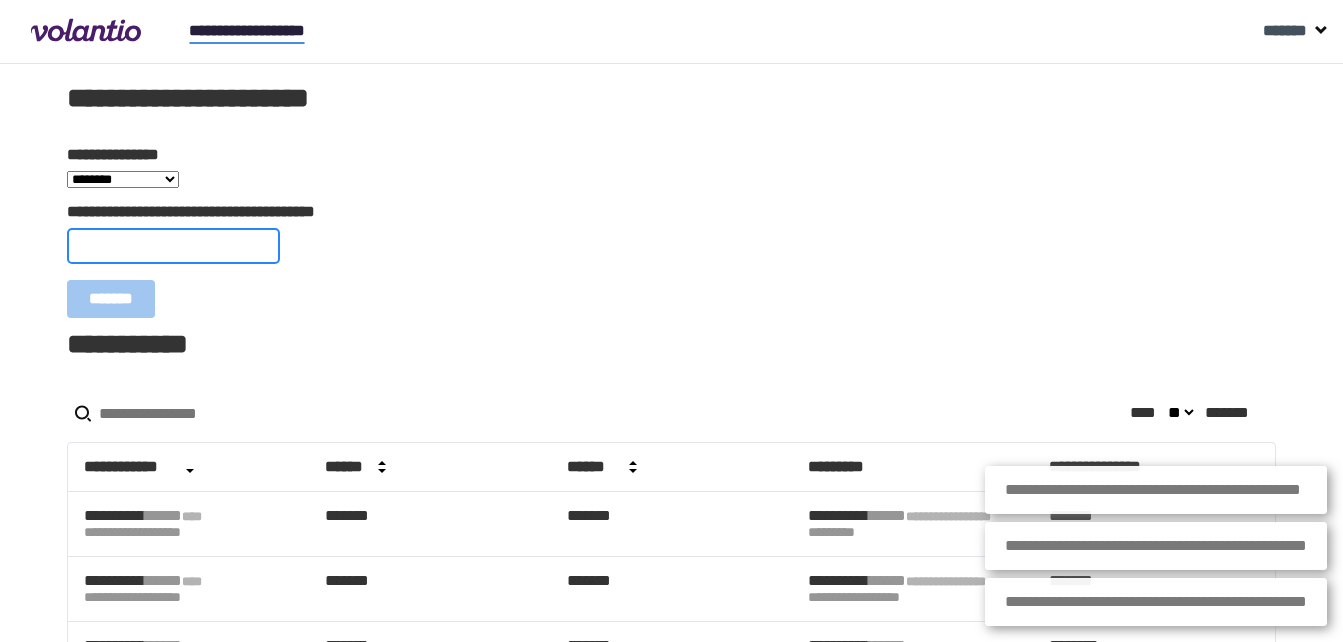 paste on "**********" 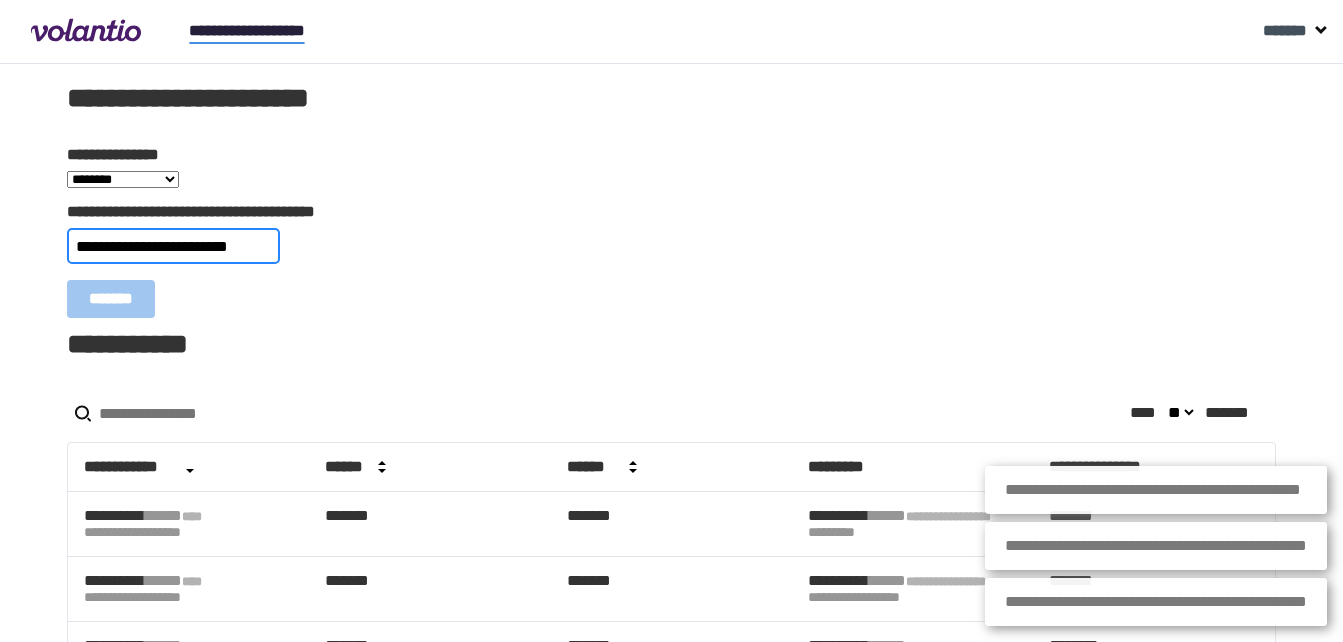 type on "**********" 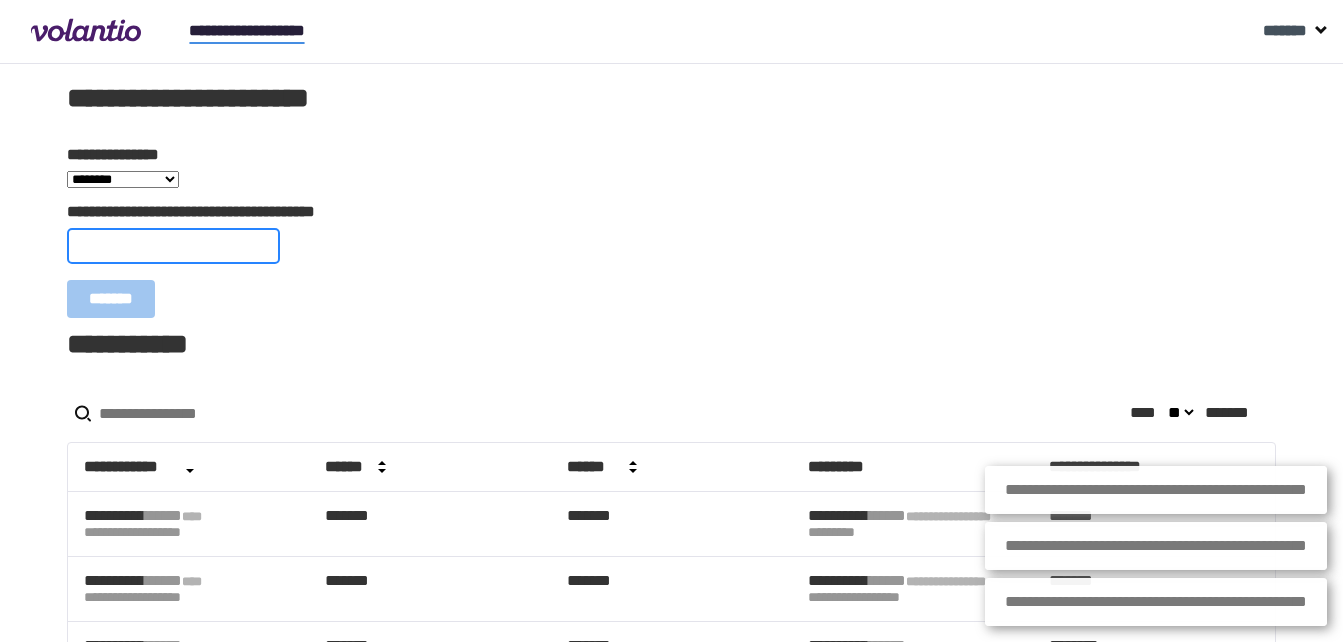 paste on "**********" 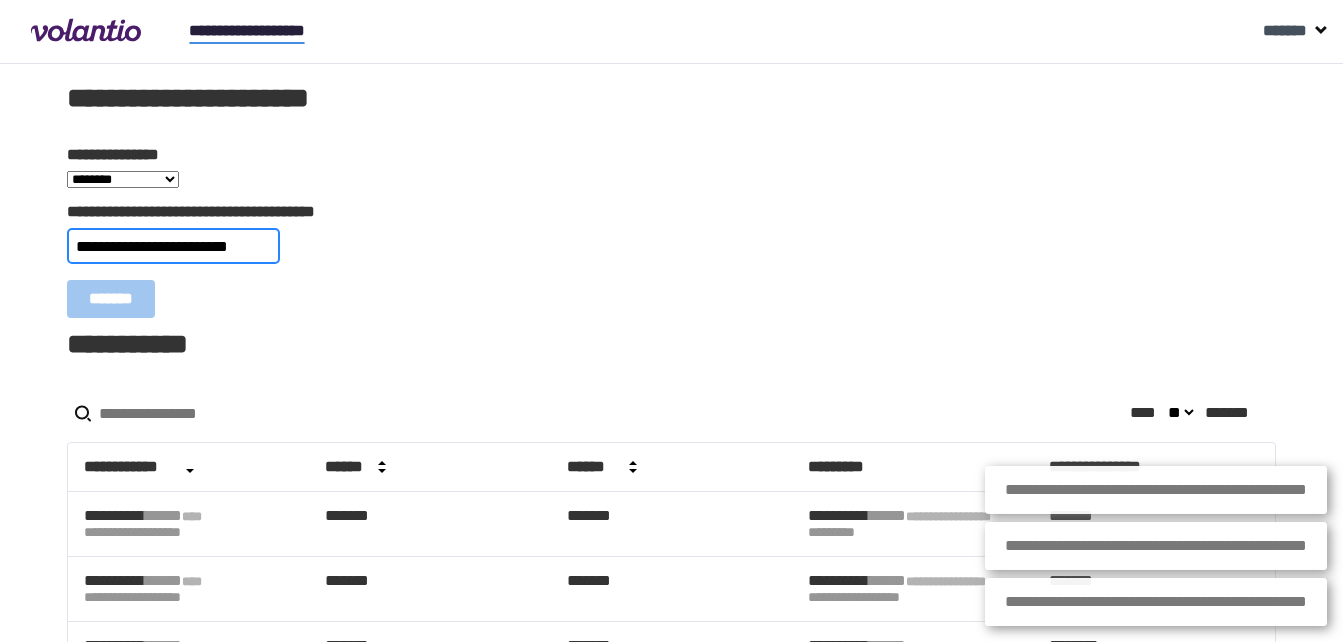 type on "**********" 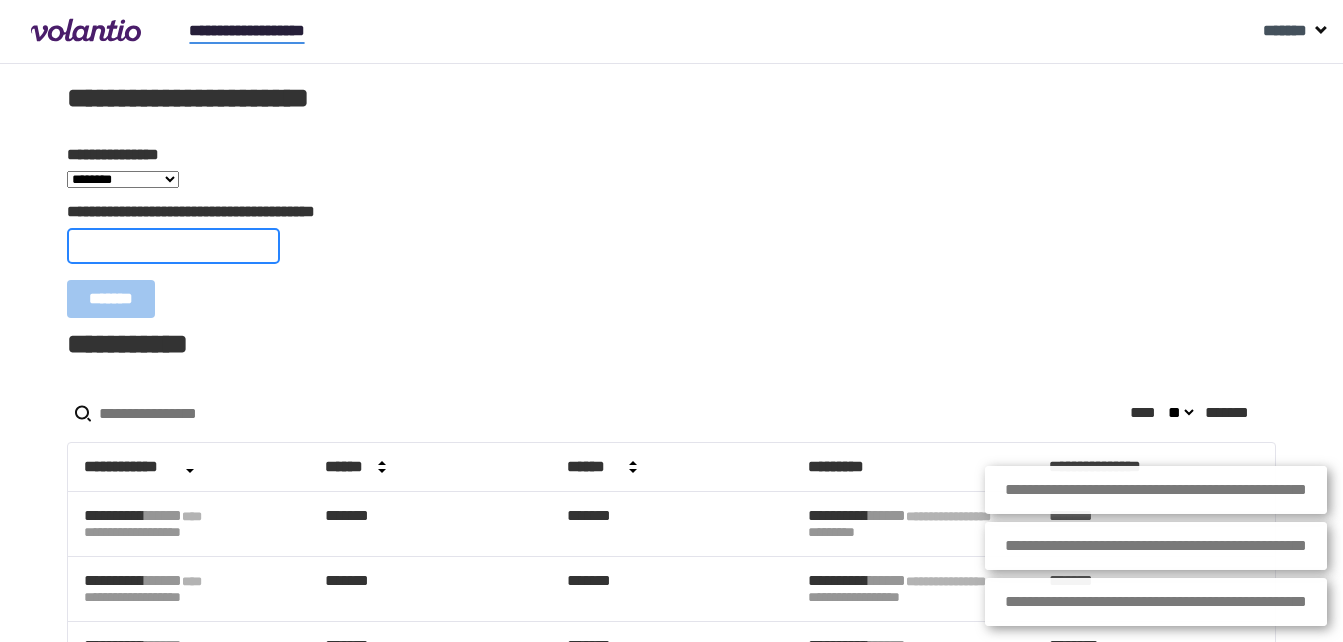 paste on "**********" 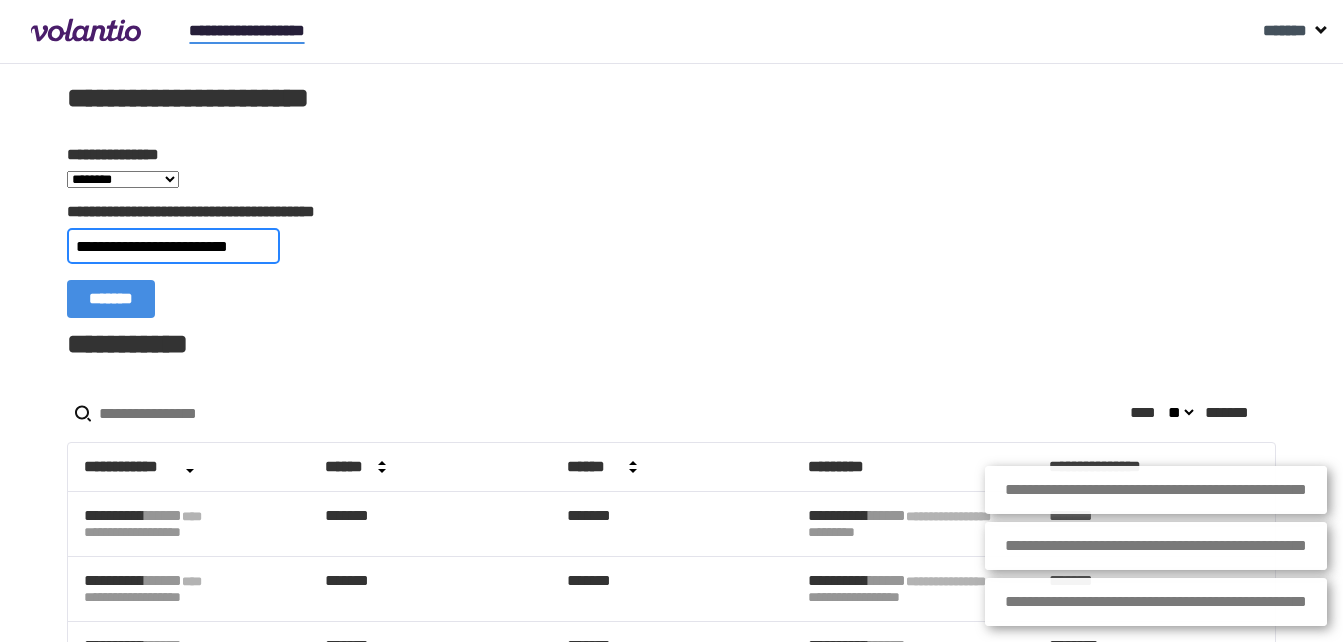 type on "**********" 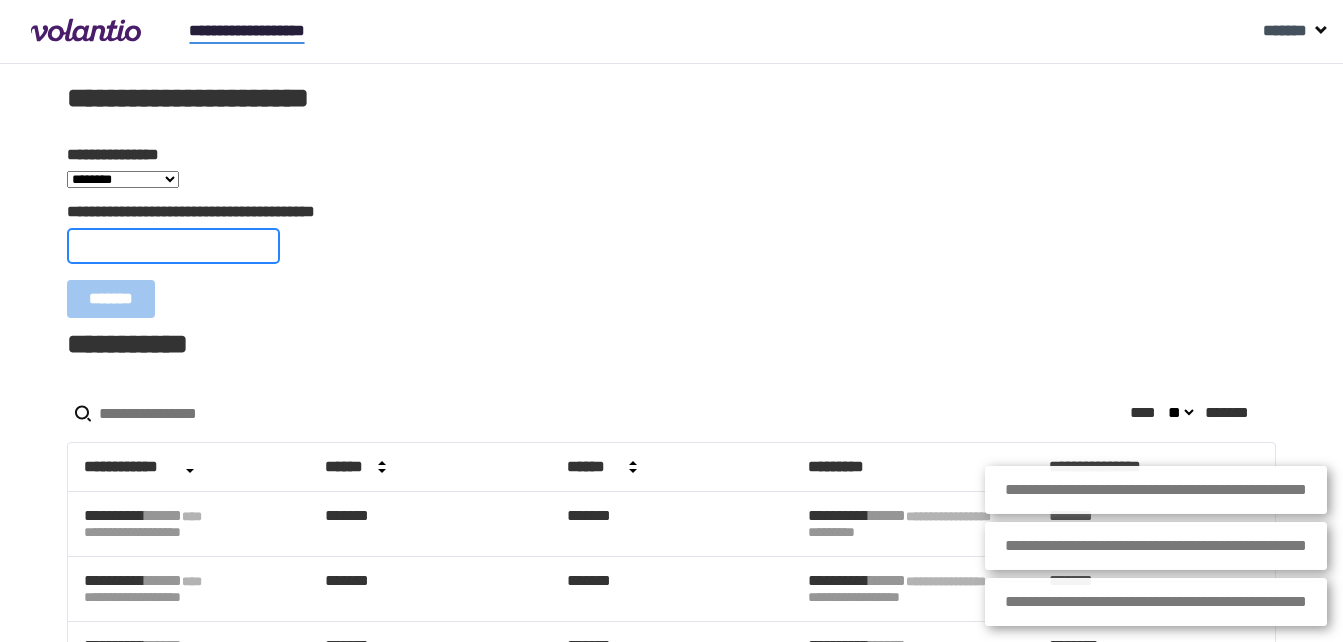 paste on "**********" 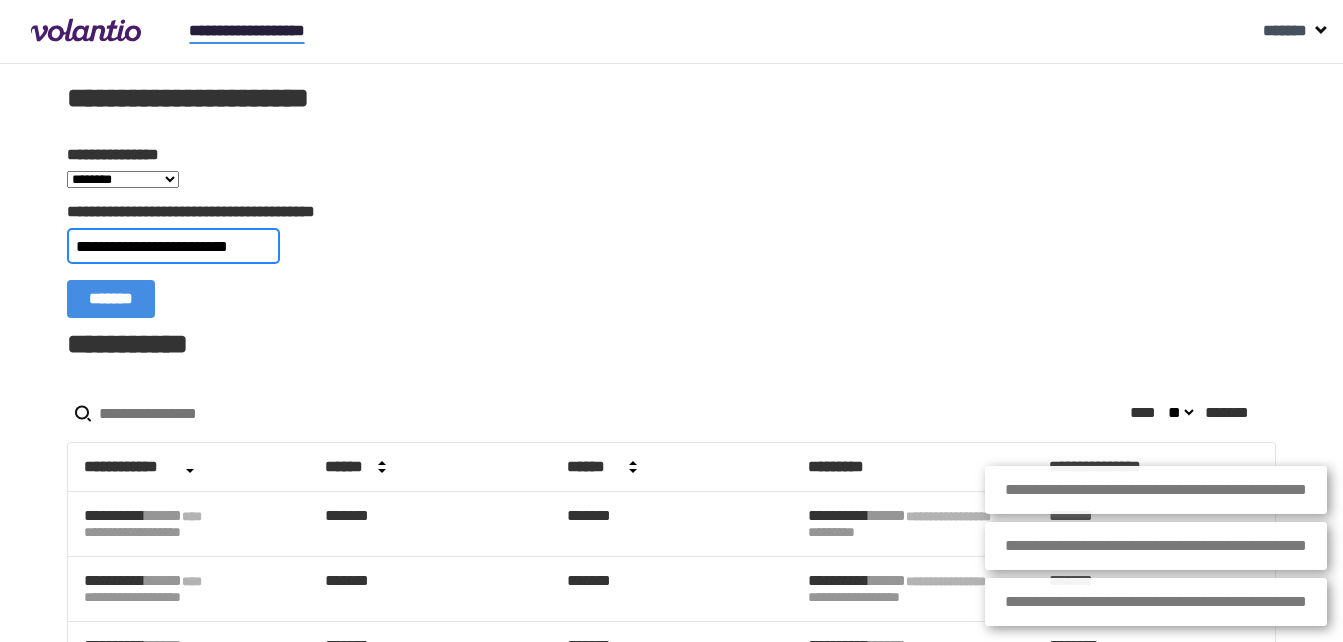 type on "**********" 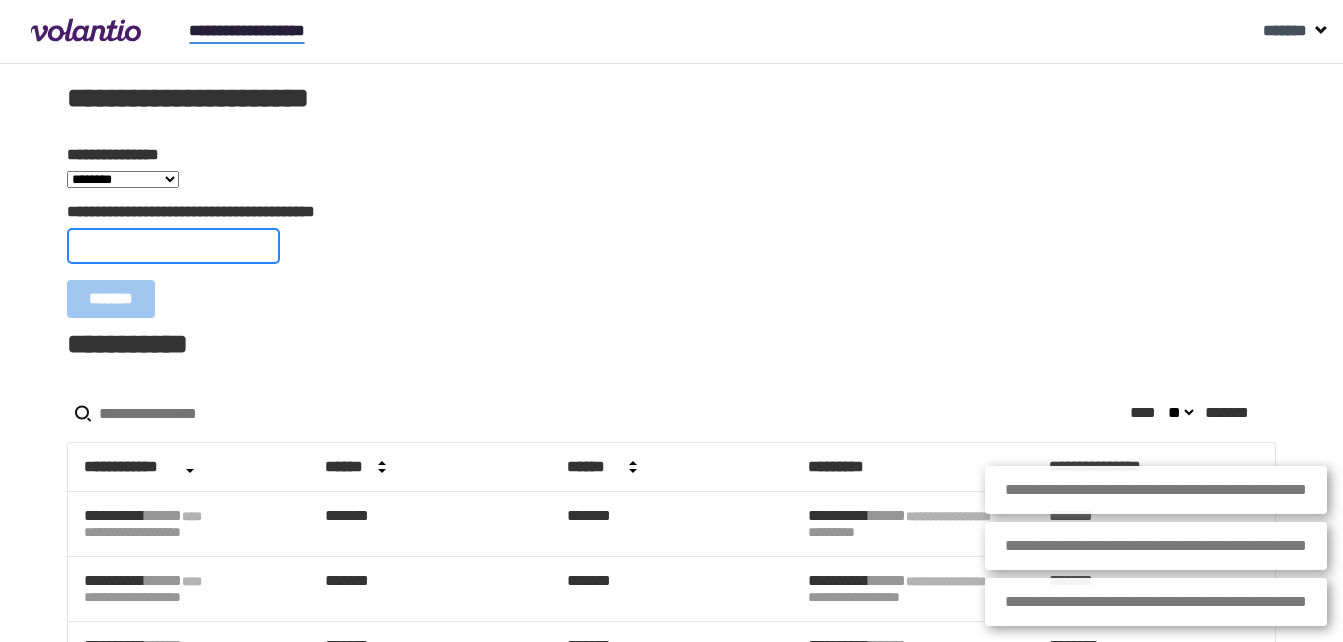 paste on "**********" 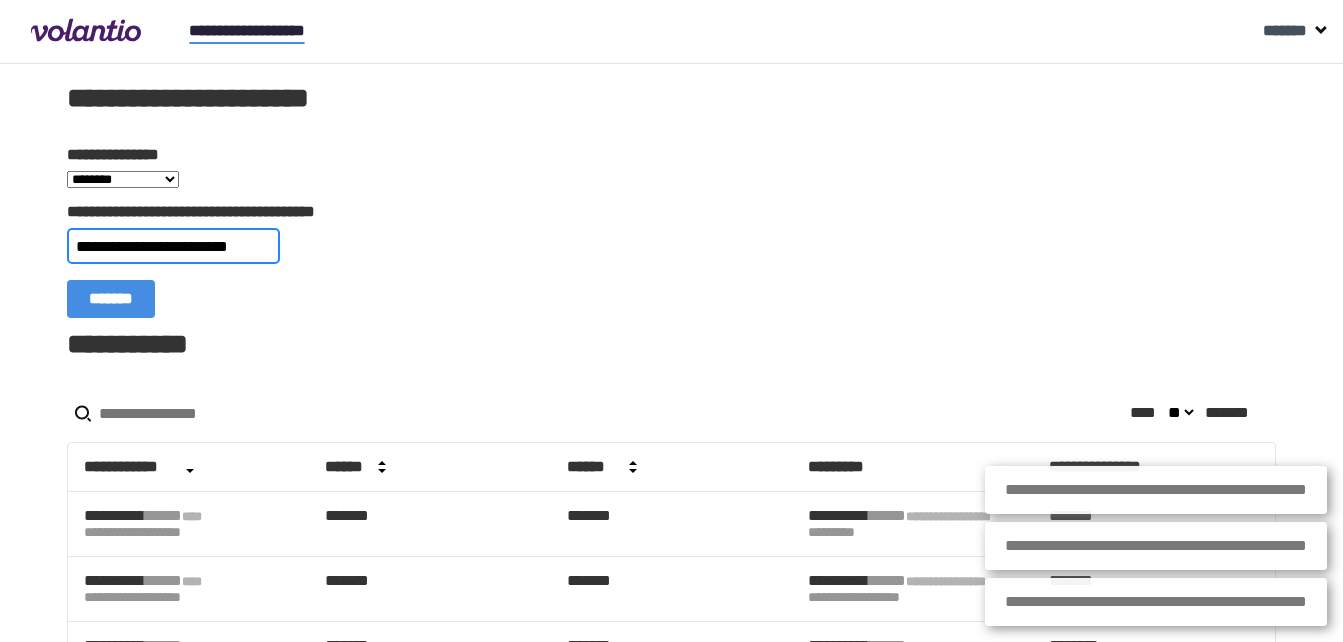 type on "**********" 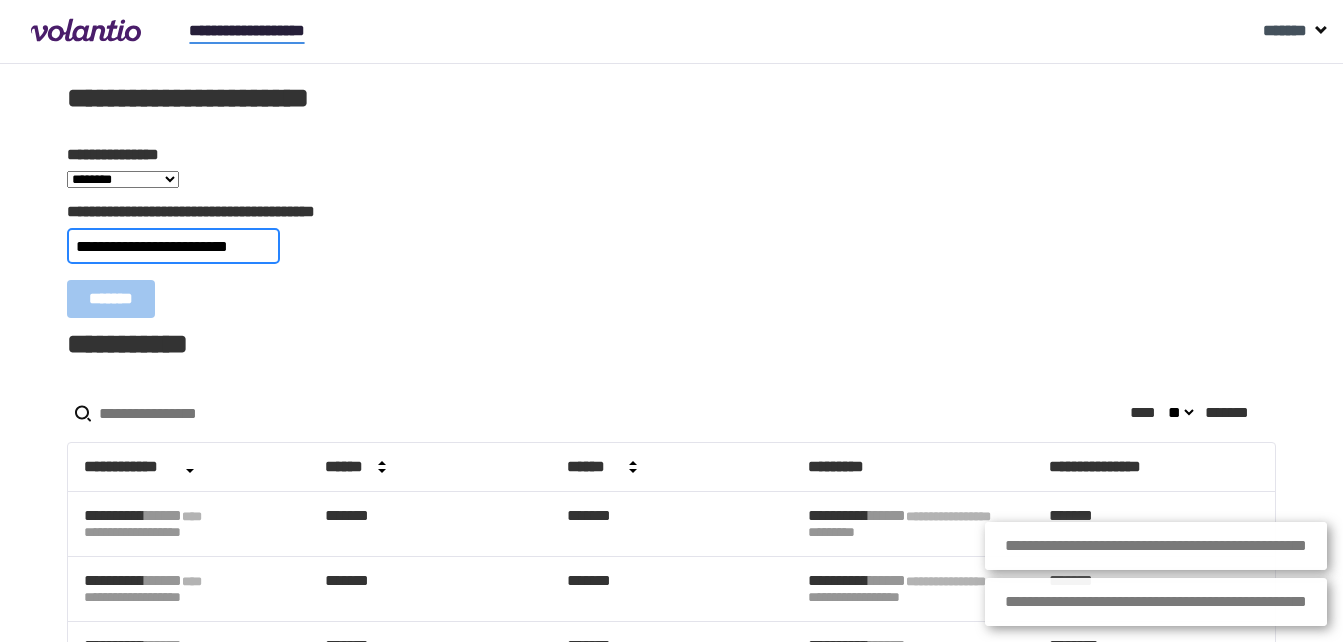 type 